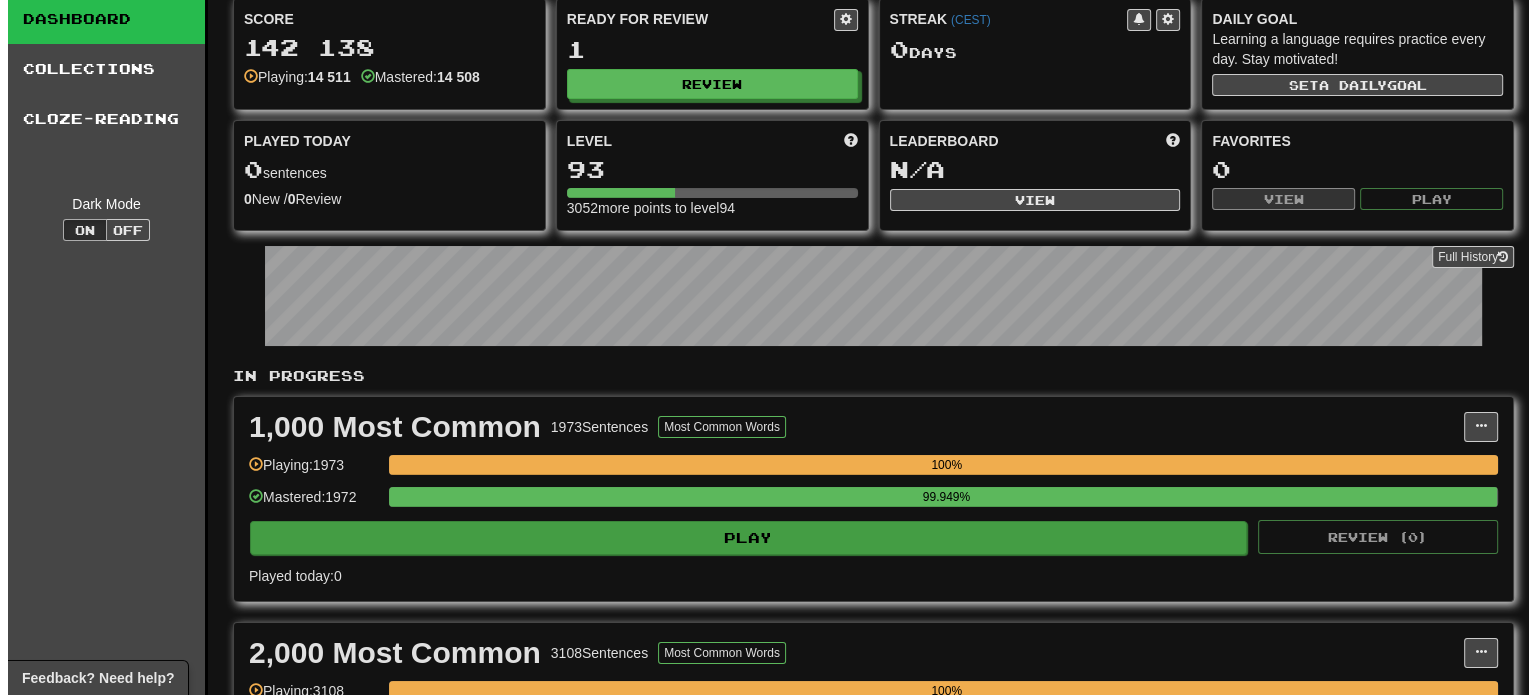 scroll, scrollTop: 100, scrollLeft: 0, axis: vertical 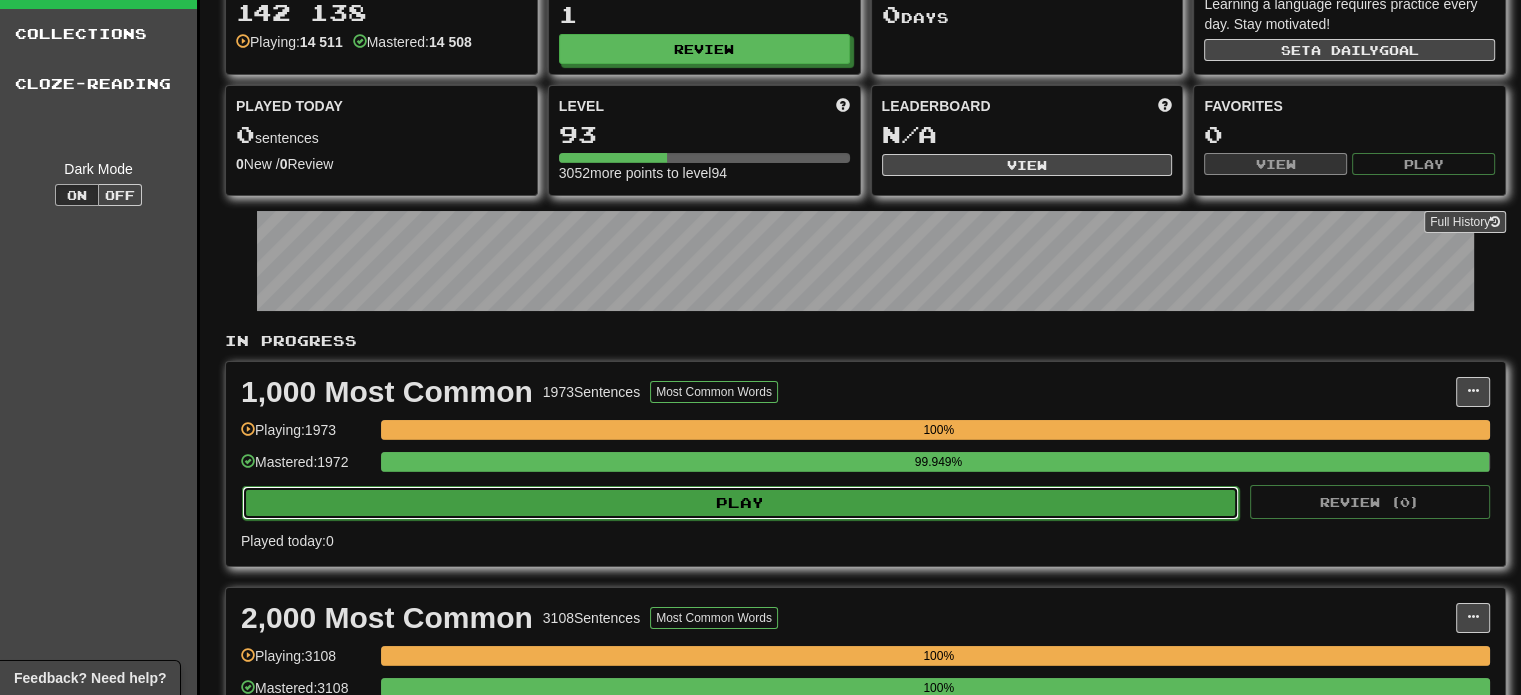 click on "Play" at bounding box center [740, 503] 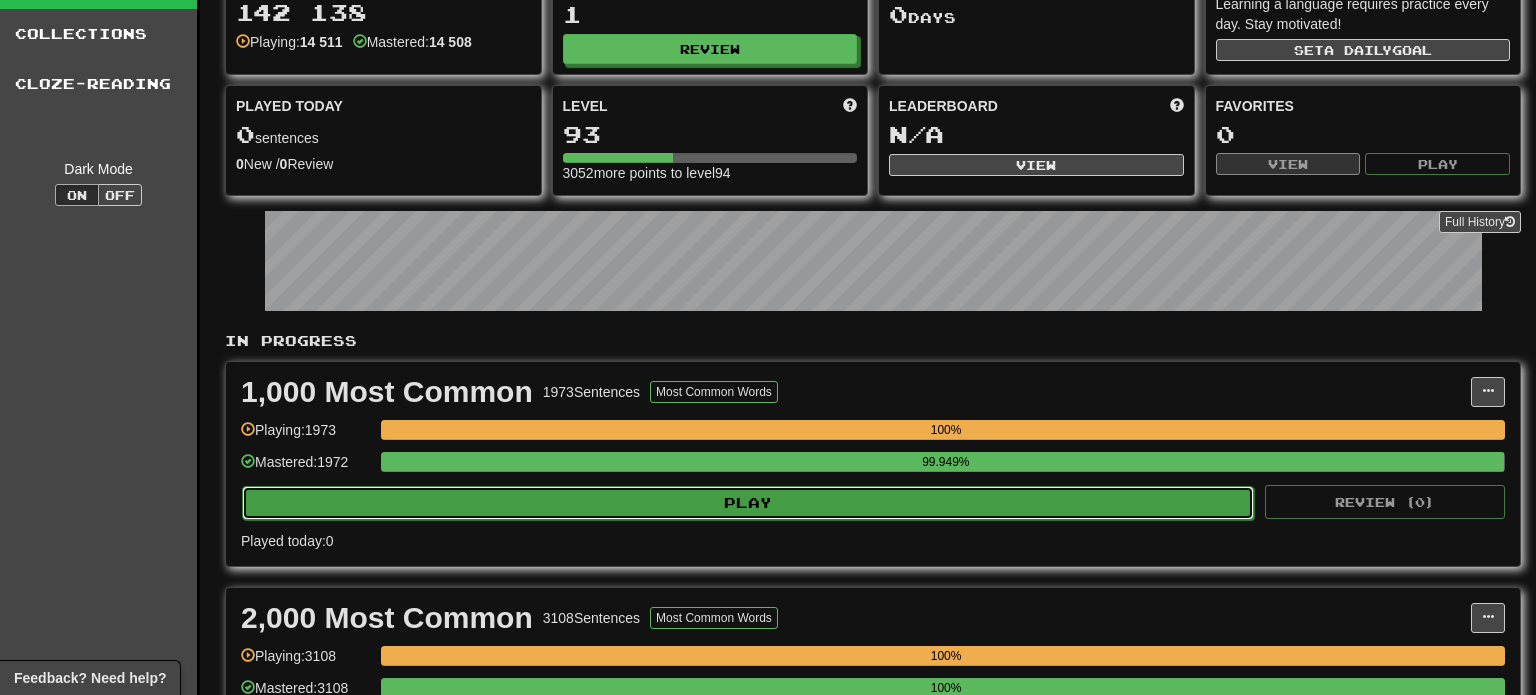 select on "***" 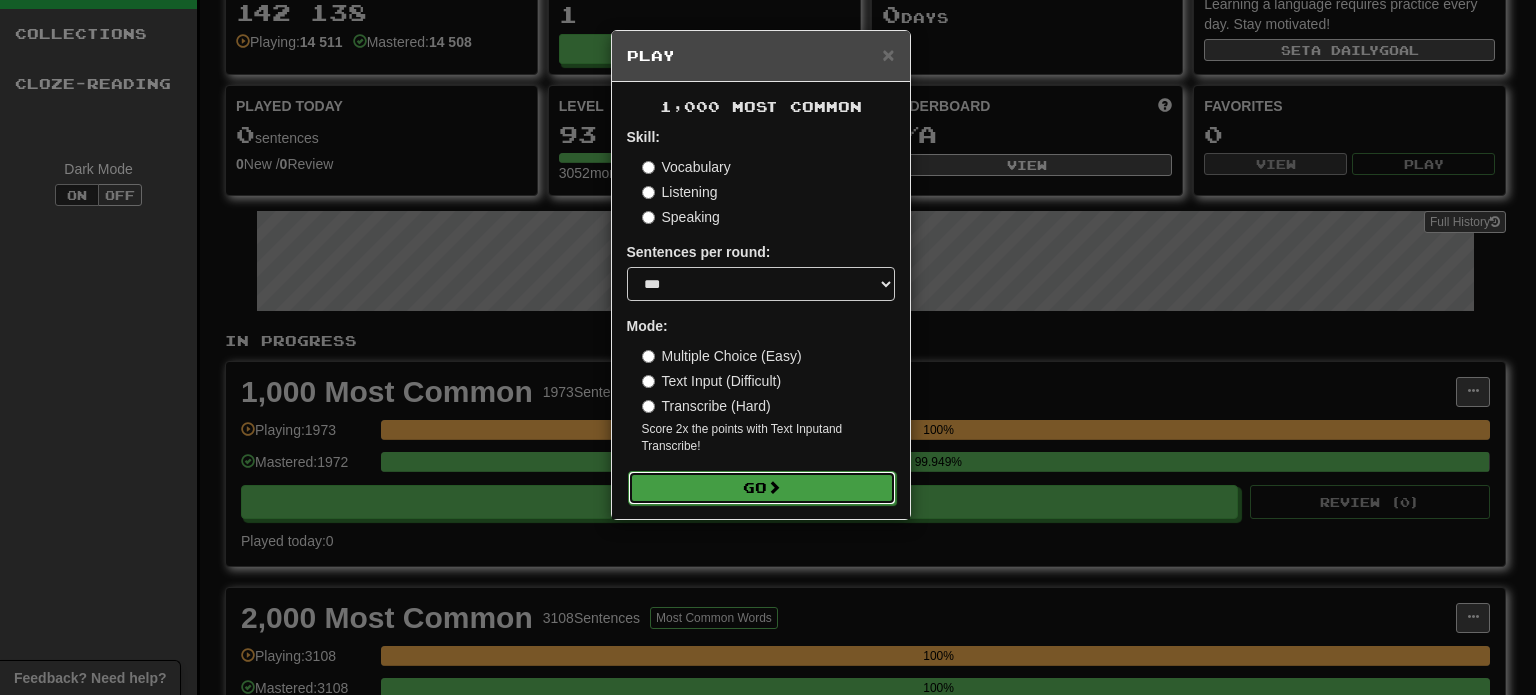 click on "Go" at bounding box center (762, 488) 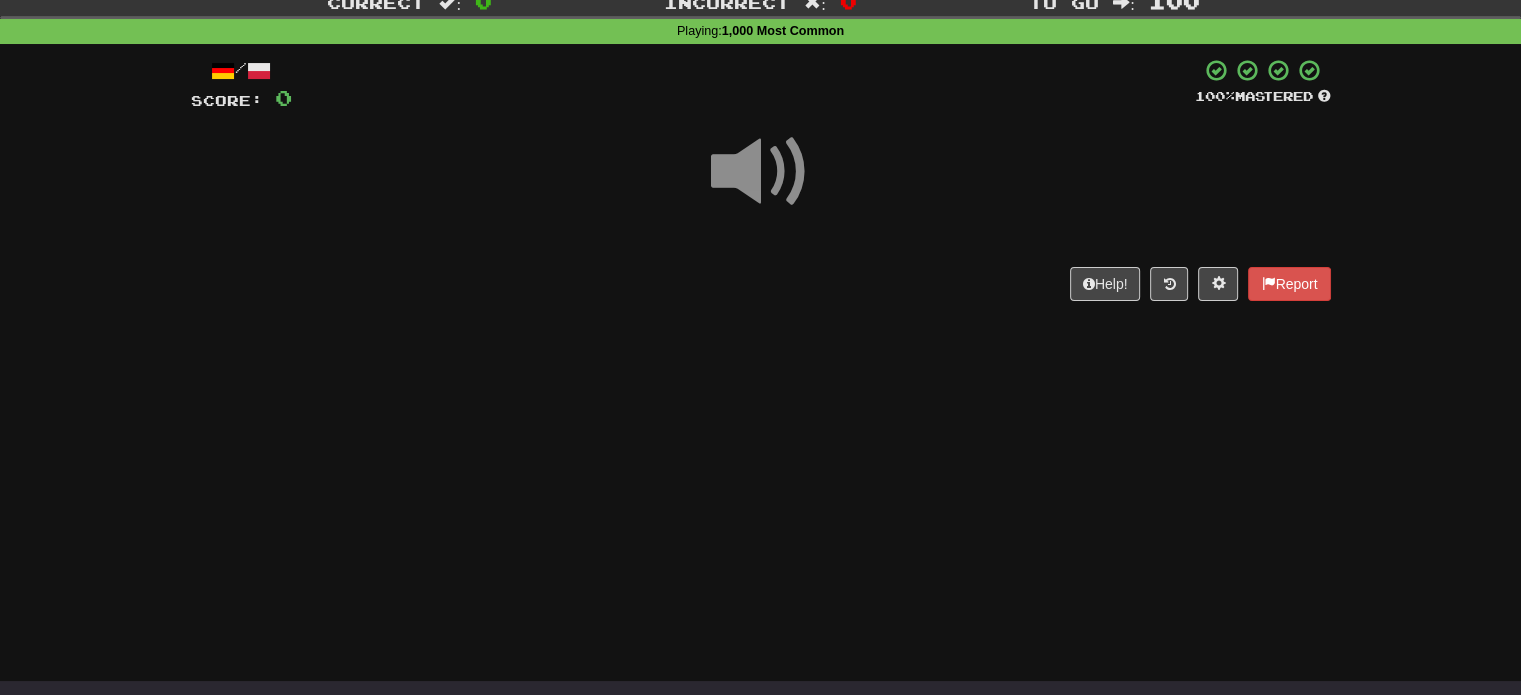 scroll, scrollTop: 100, scrollLeft: 0, axis: vertical 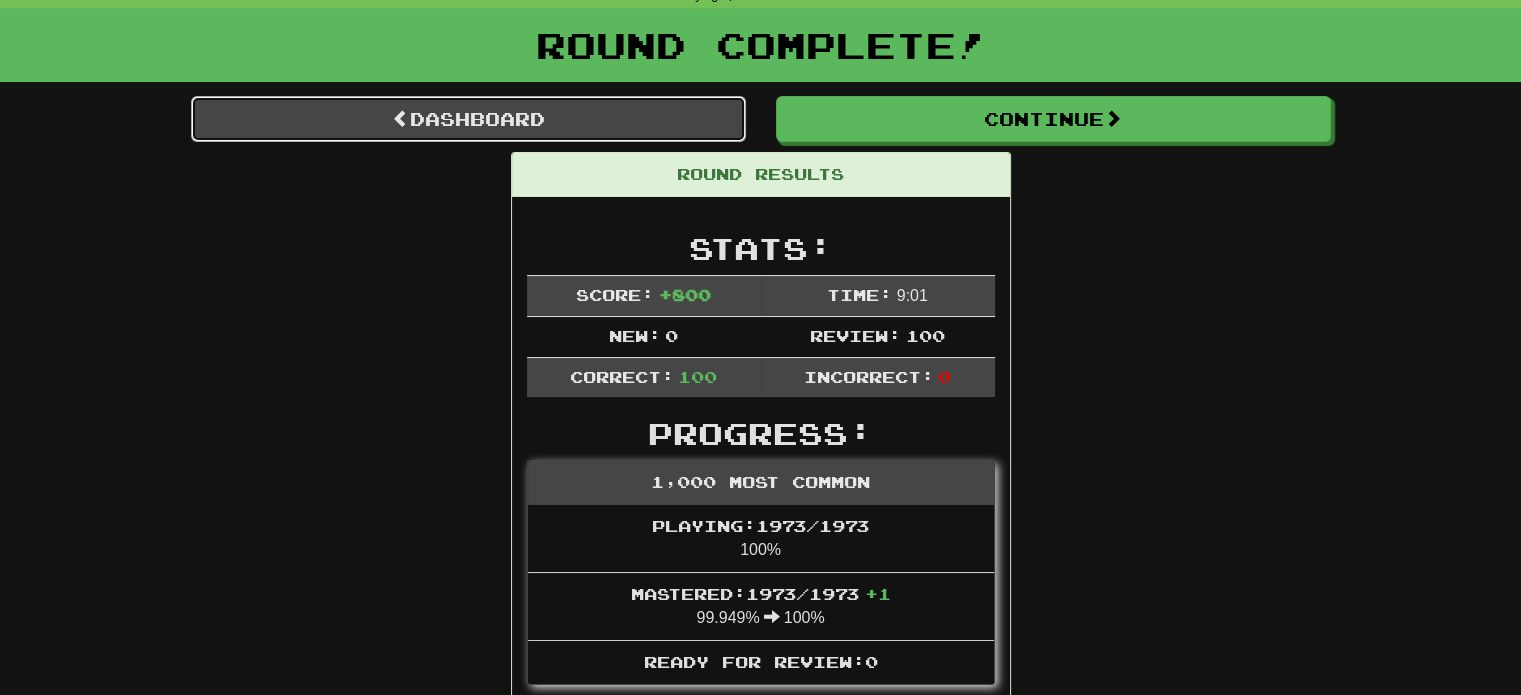 click on "Dashboard" at bounding box center [468, 119] 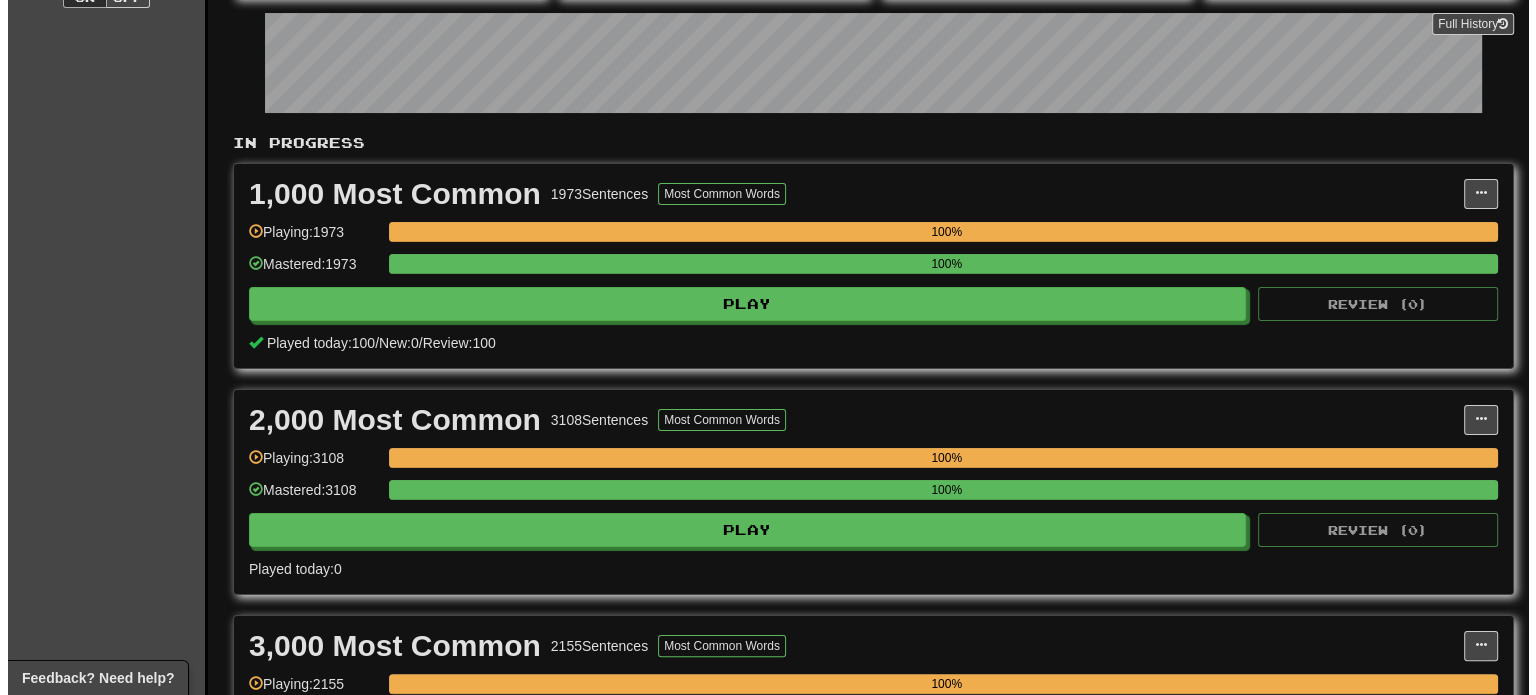 scroll, scrollTop: 300, scrollLeft: 0, axis: vertical 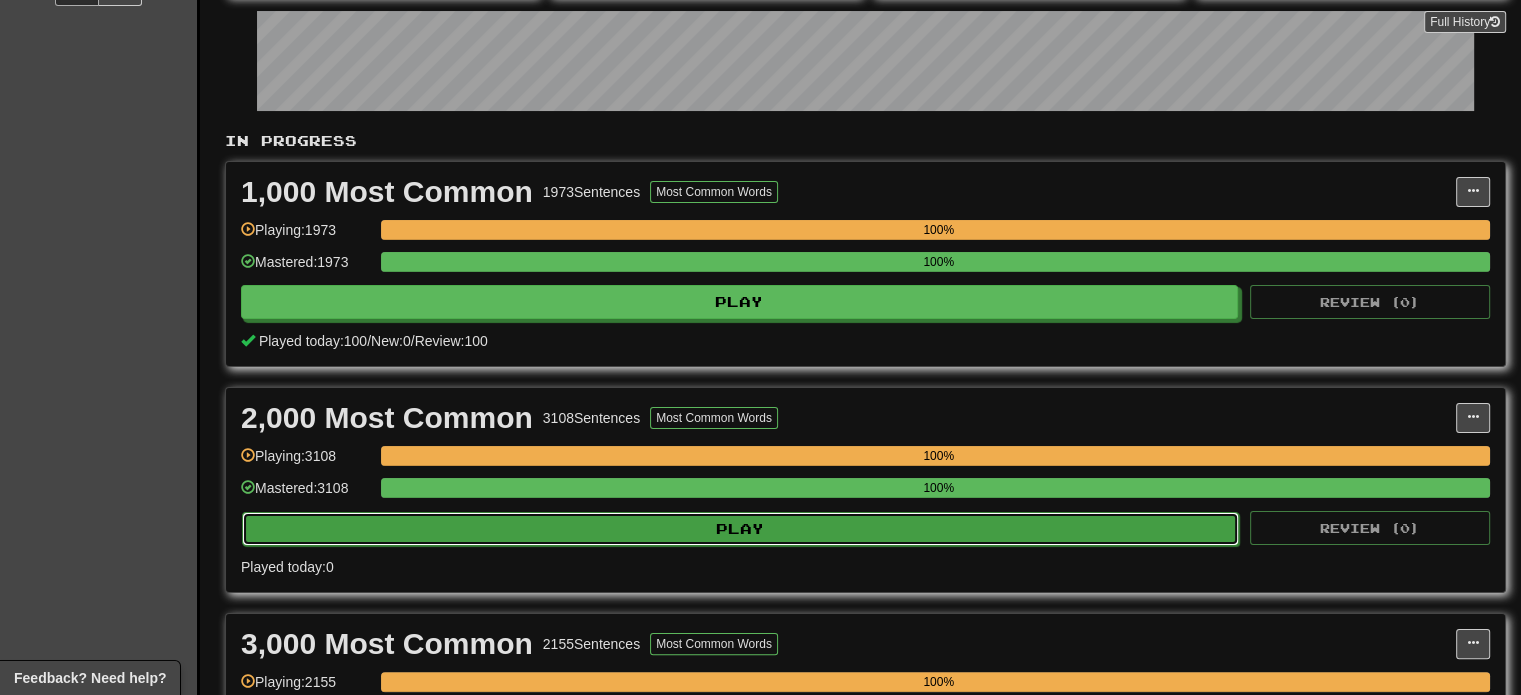 click on "Play" at bounding box center [740, 529] 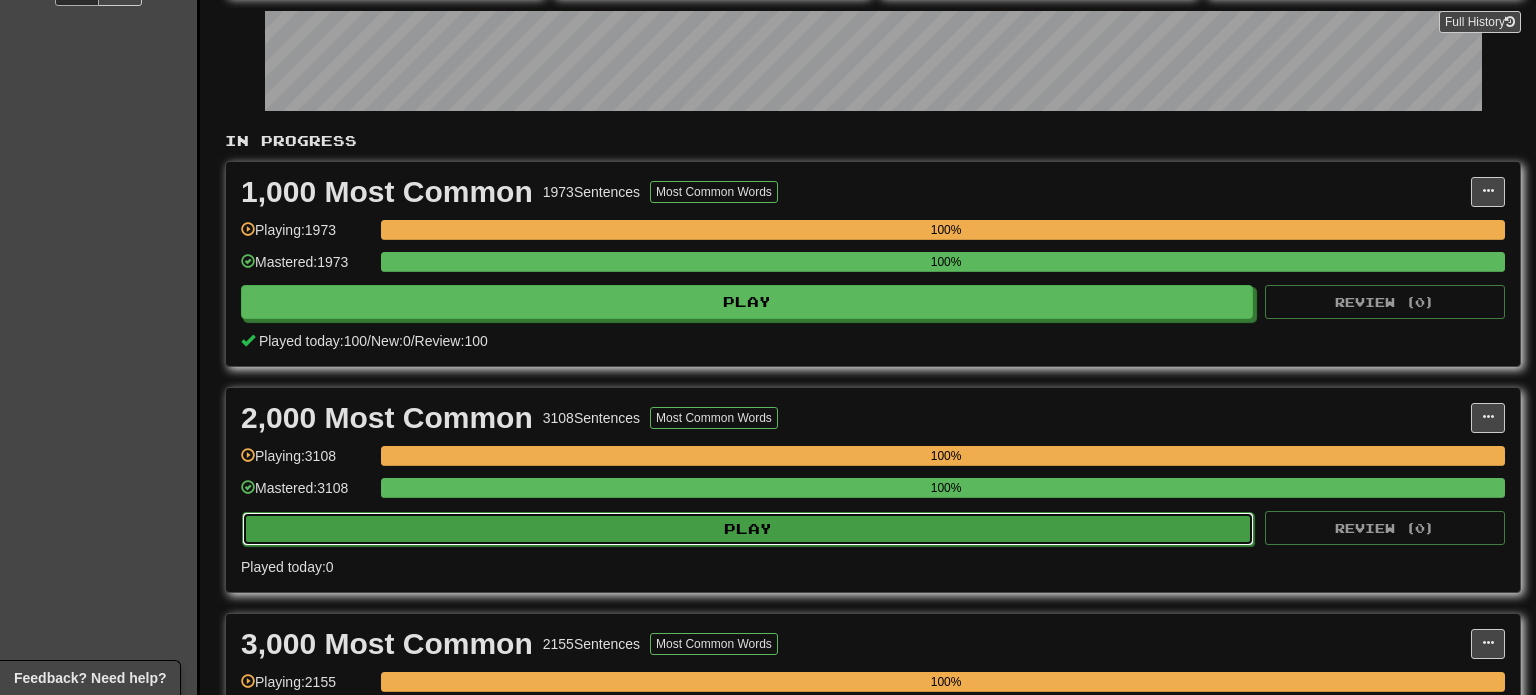 select on "***" 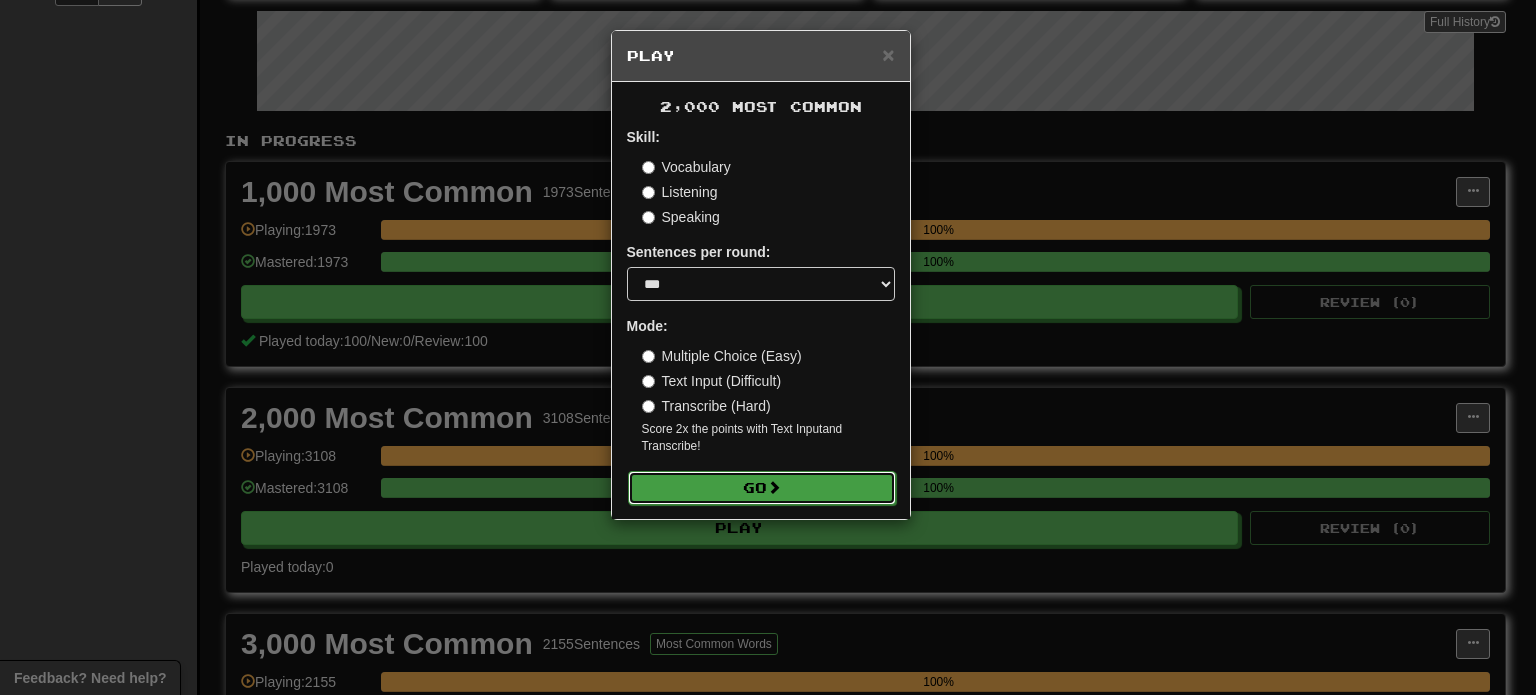 click on "Go" at bounding box center (762, 488) 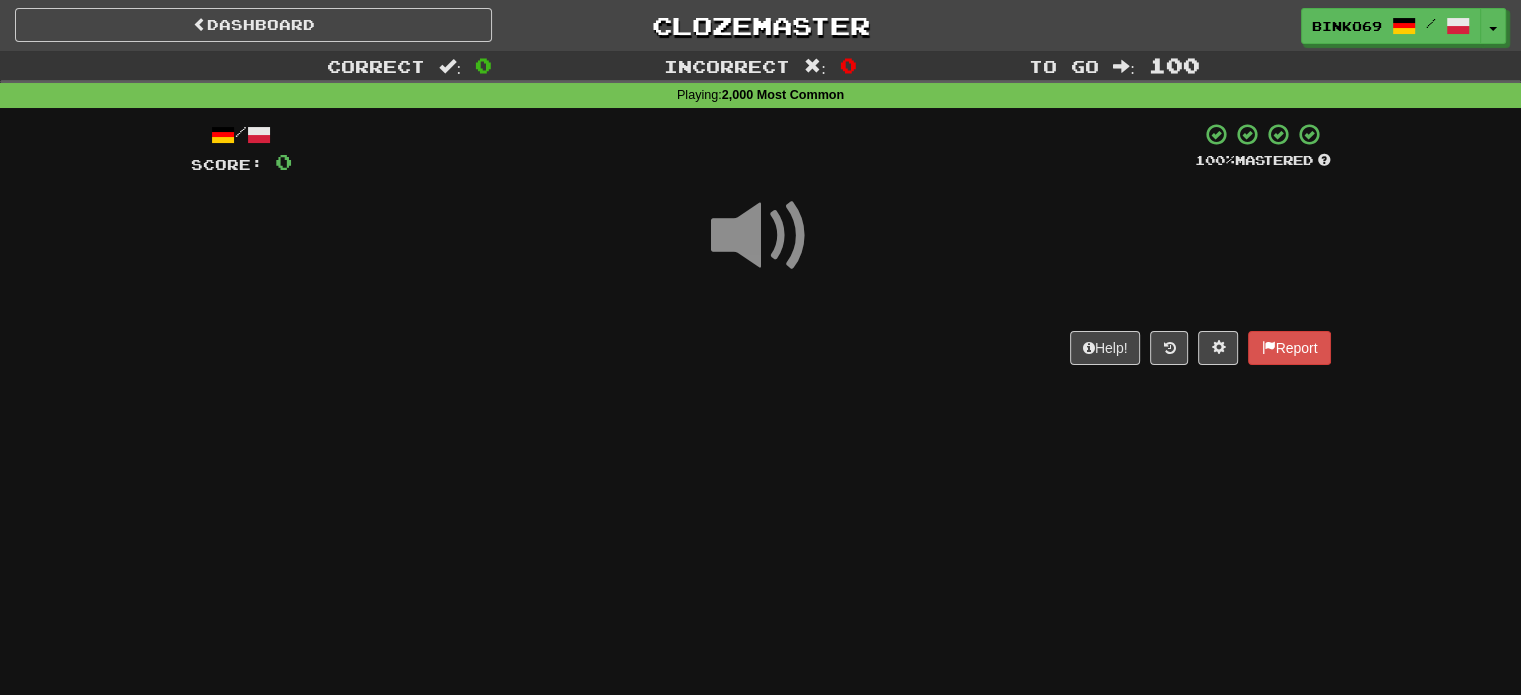 scroll, scrollTop: 100, scrollLeft: 0, axis: vertical 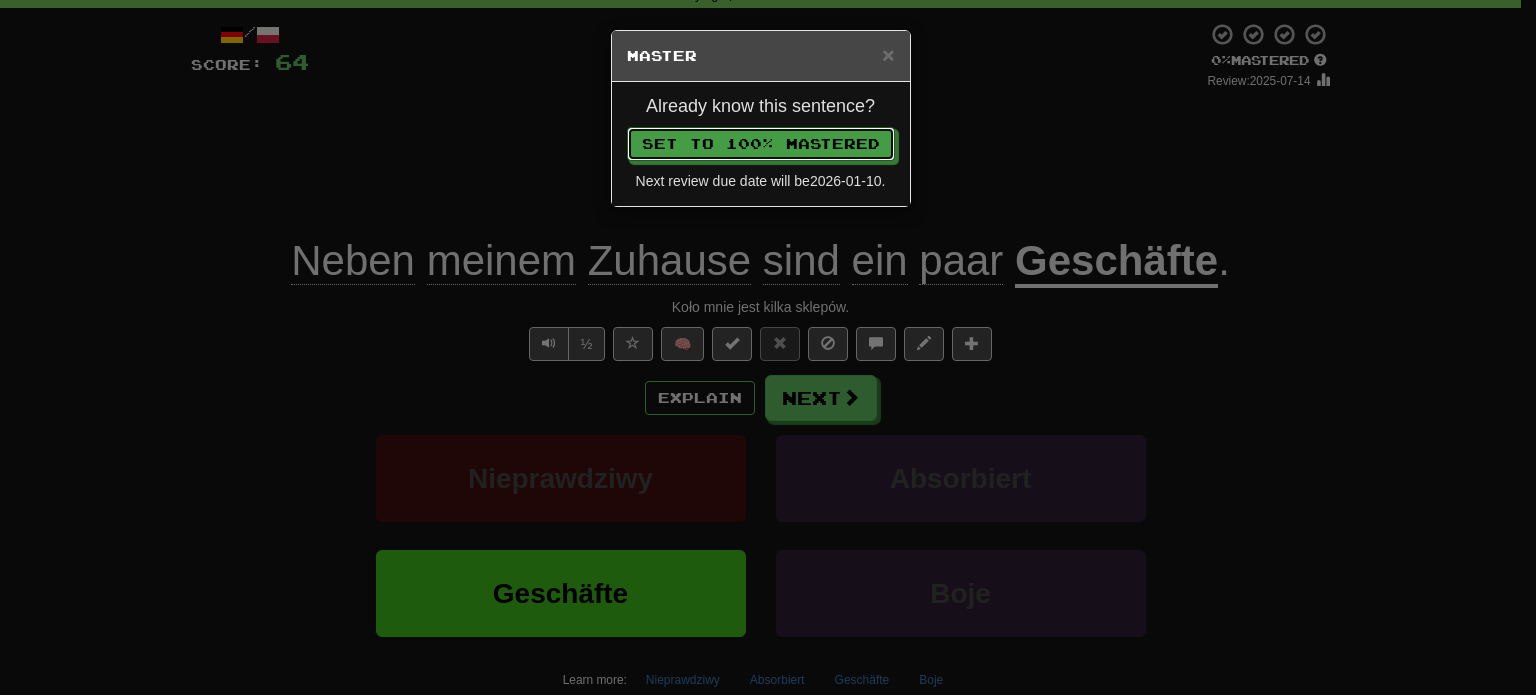 type 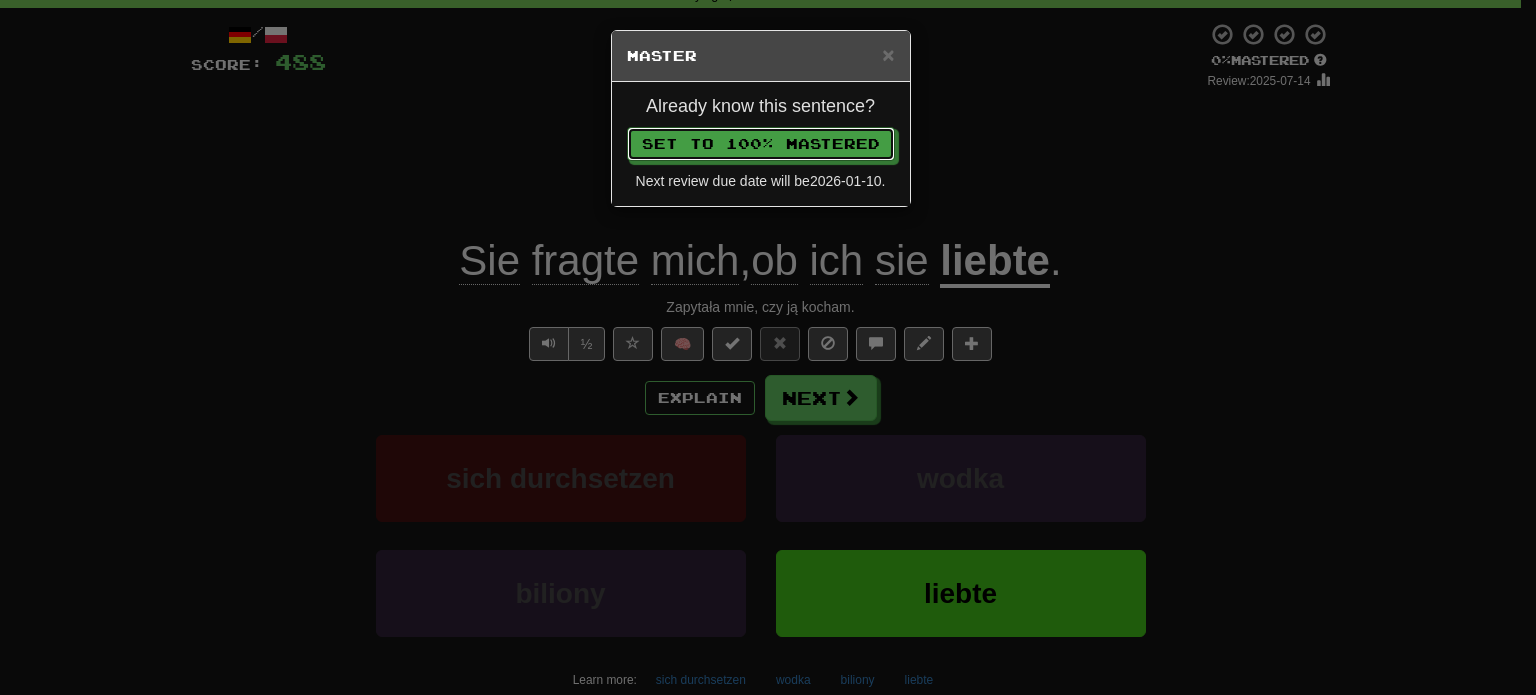 click on "Set to 100% Mastered" at bounding box center [761, 144] 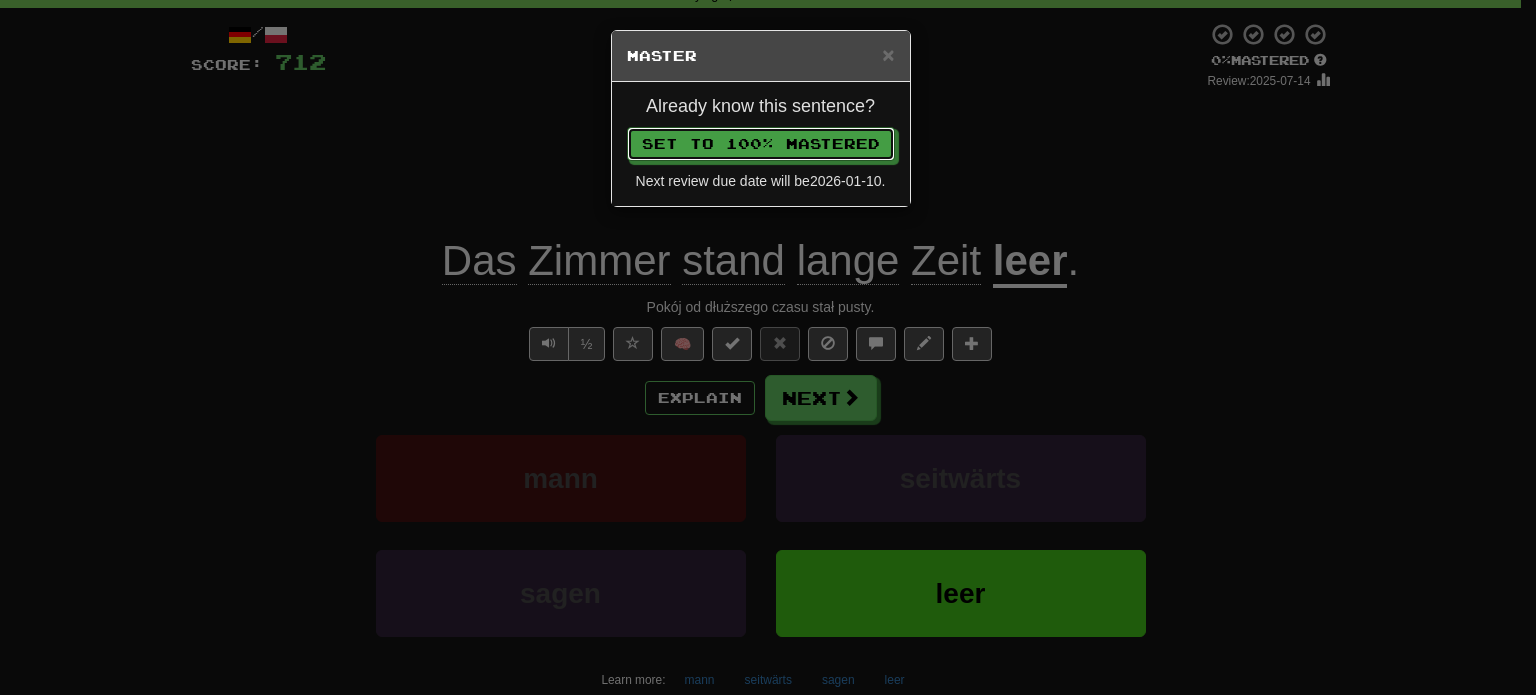 click on "Set to 100% Mastered" at bounding box center (761, 144) 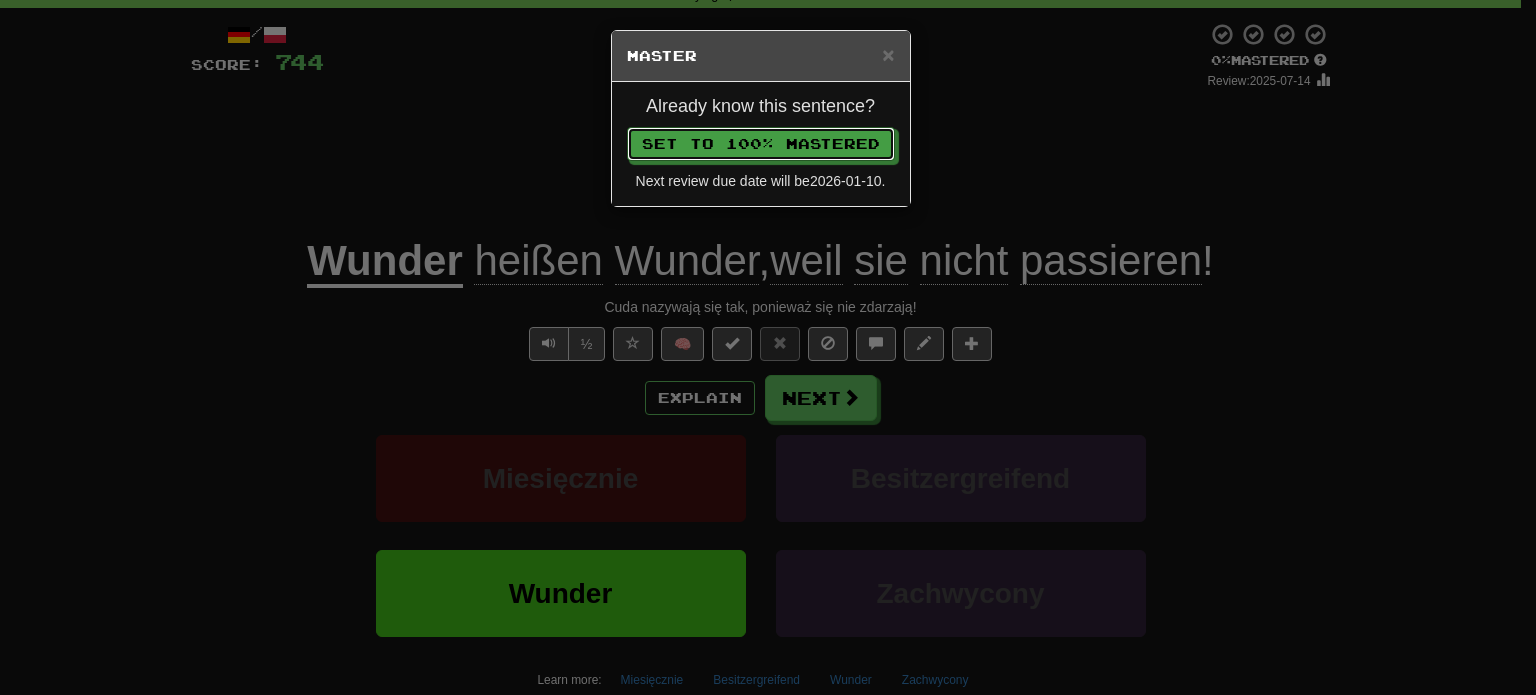 click on "Set to 100% Mastered" at bounding box center [761, 144] 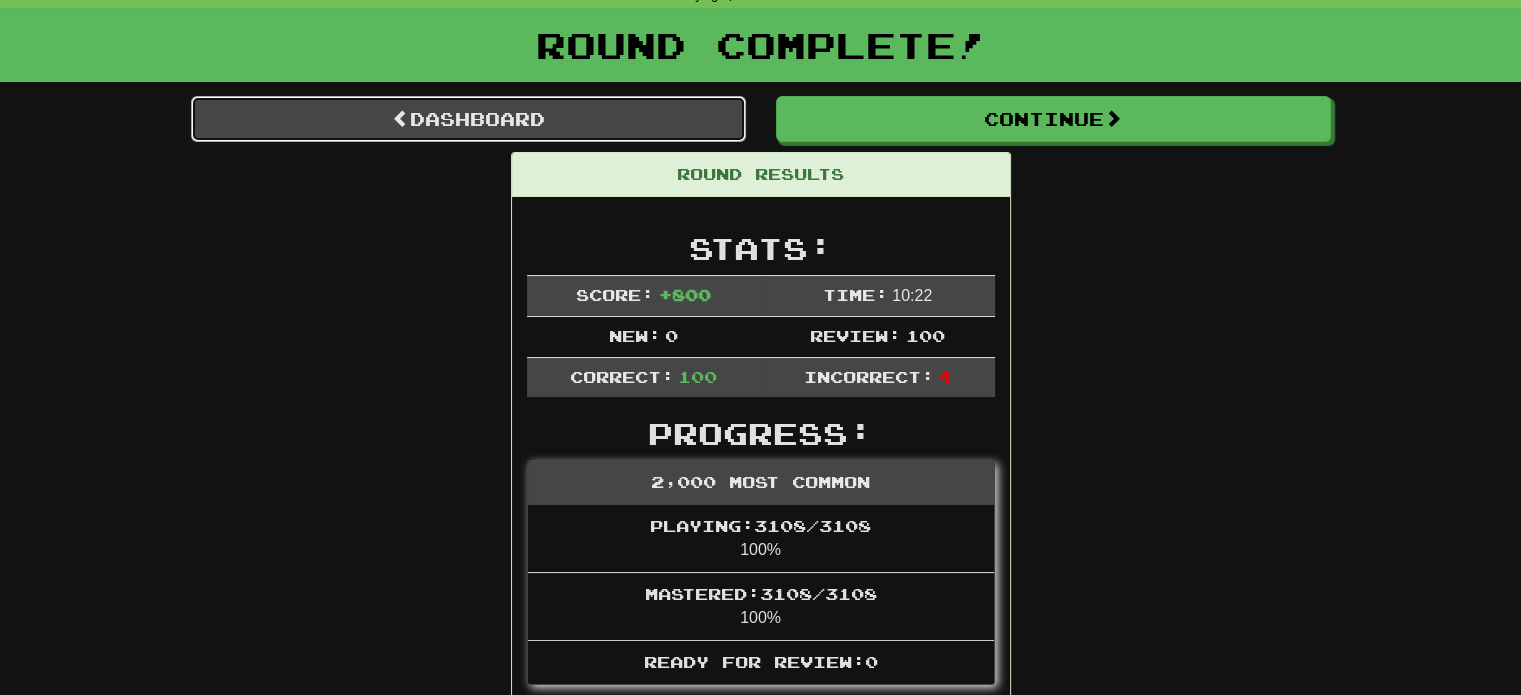 click on "Dashboard" at bounding box center (468, 119) 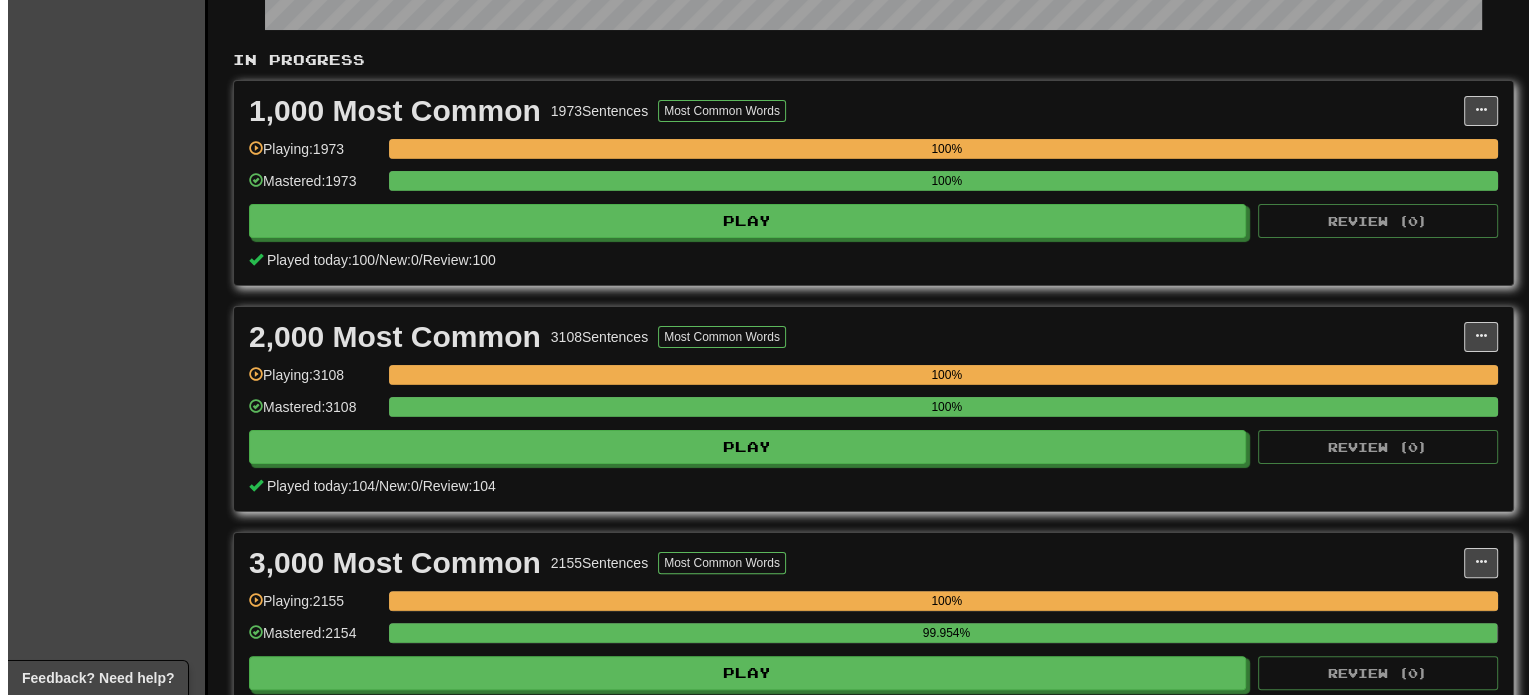 scroll, scrollTop: 600, scrollLeft: 0, axis: vertical 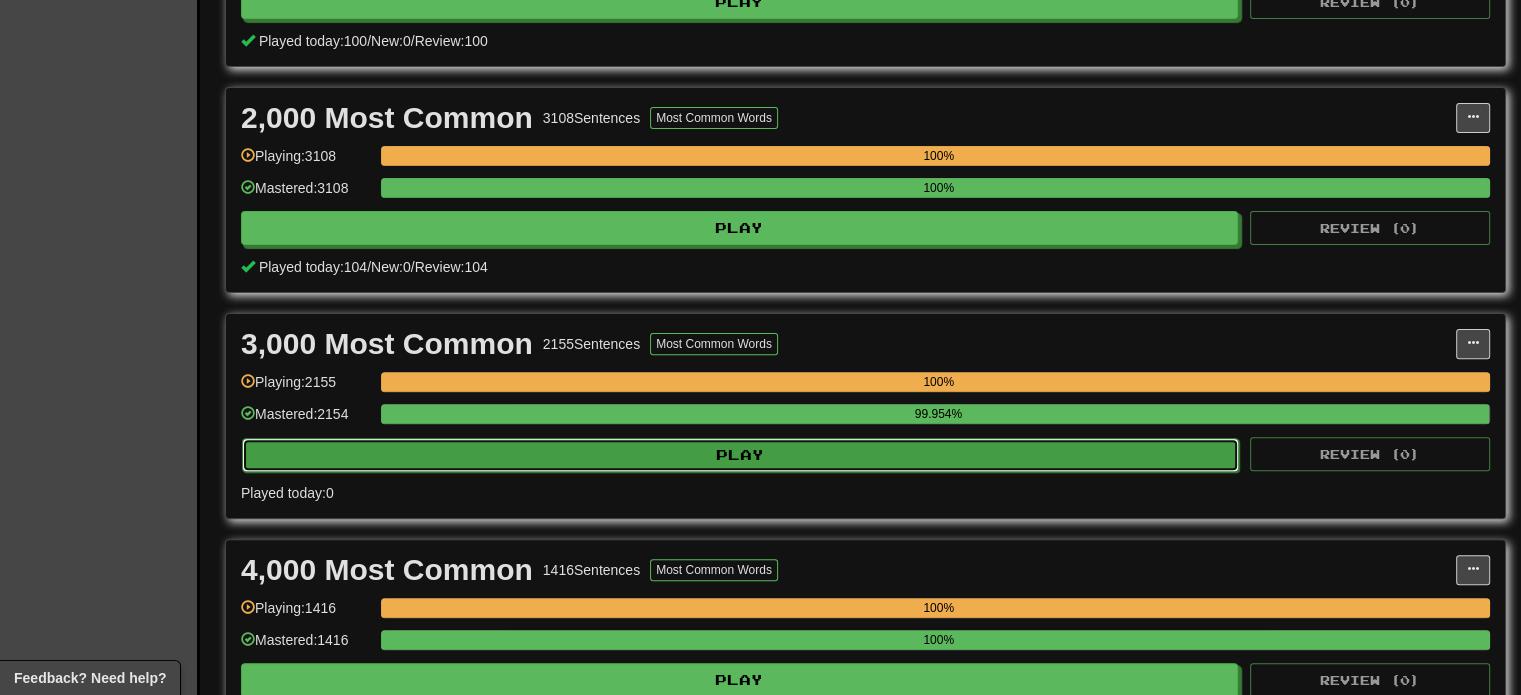 click on "Play" at bounding box center [740, 455] 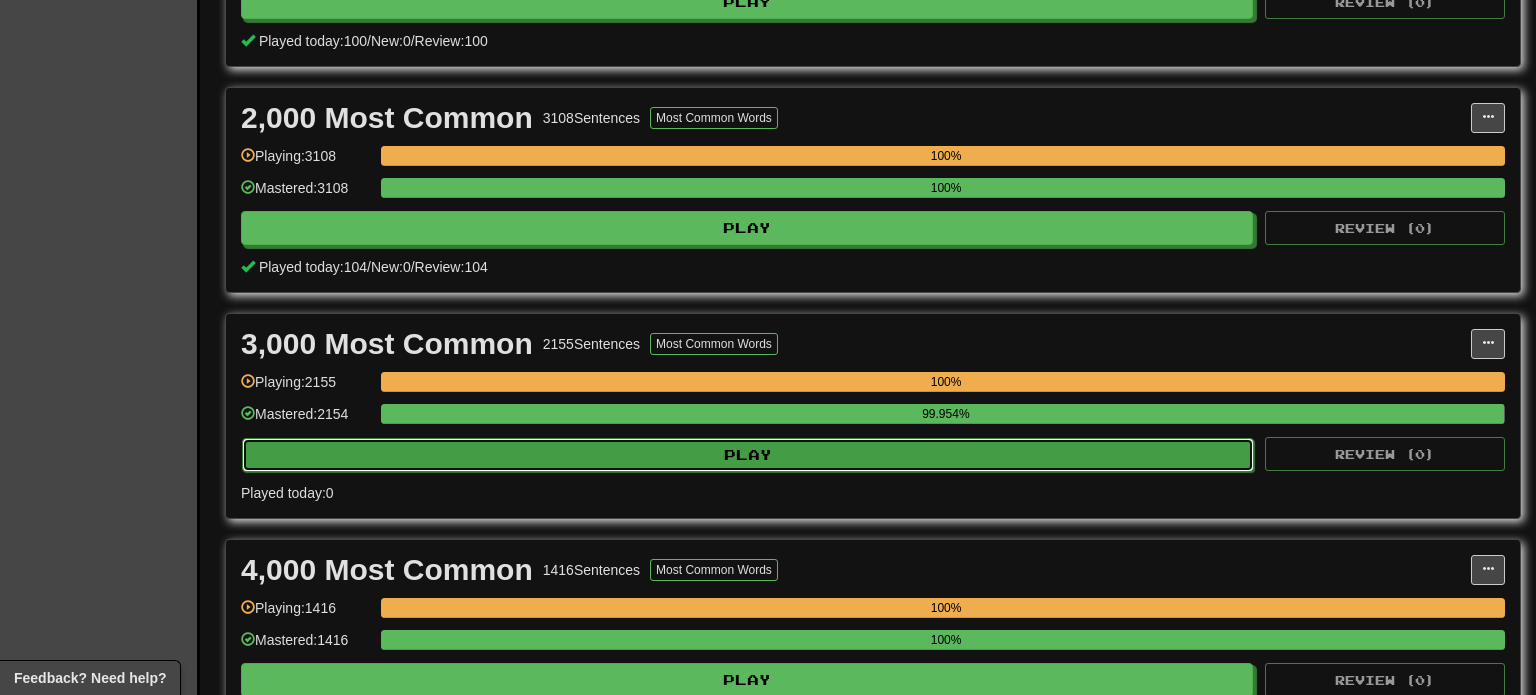 select on "***" 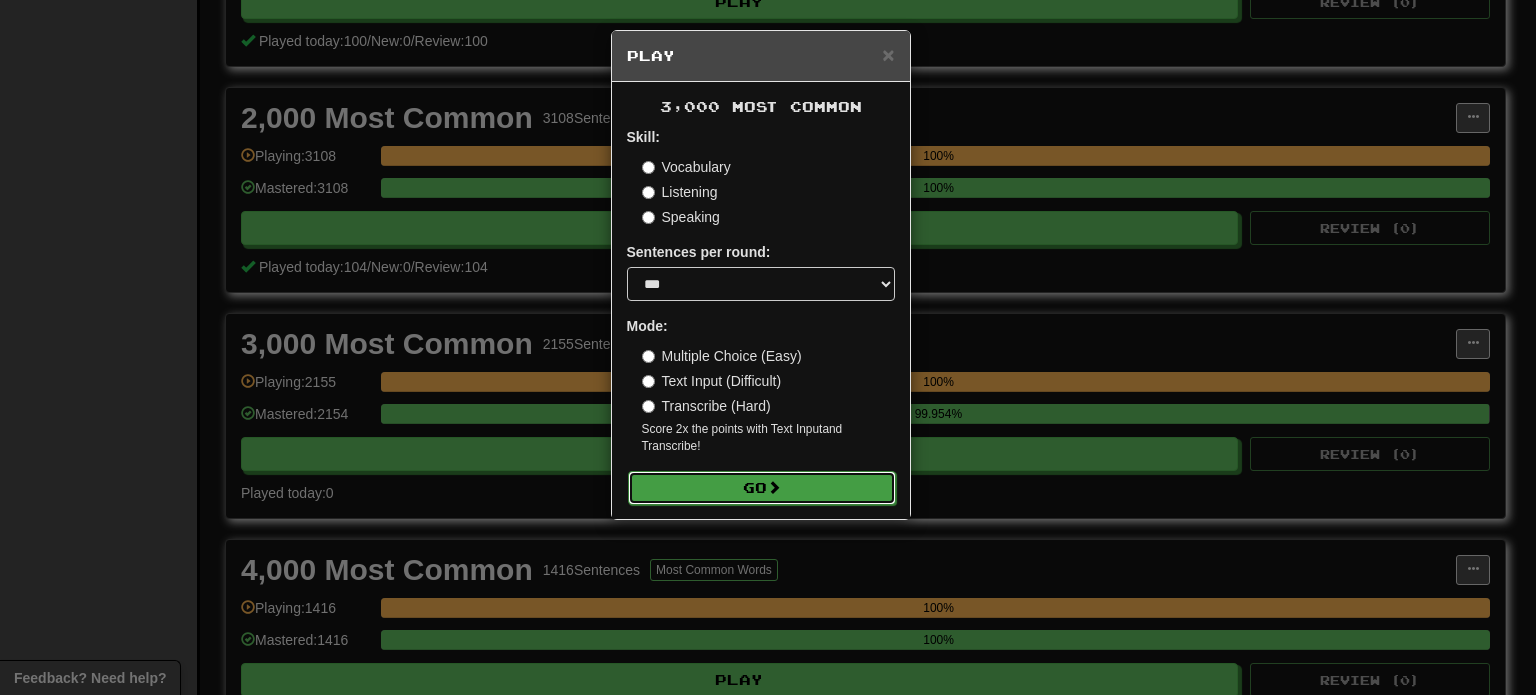 click on "Go" at bounding box center [762, 488] 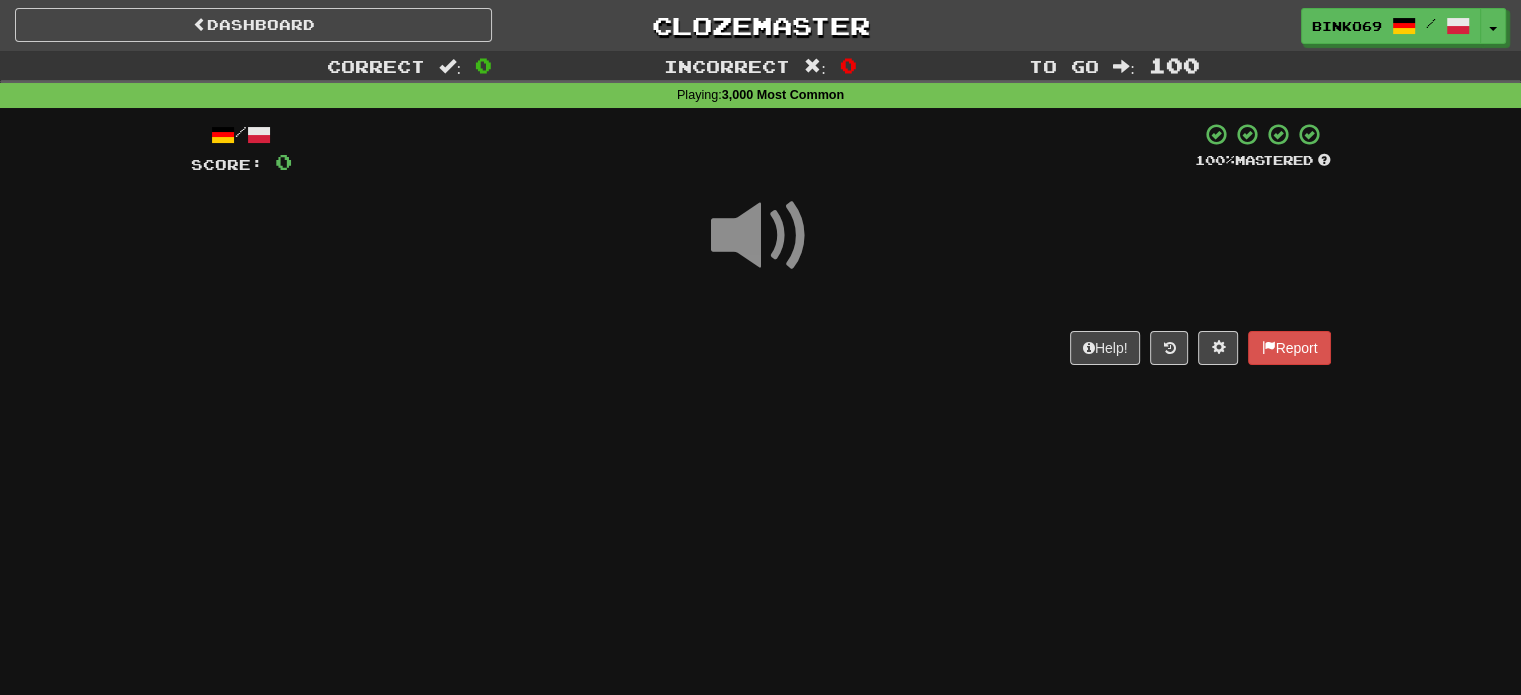 scroll, scrollTop: 100, scrollLeft: 0, axis: vertical 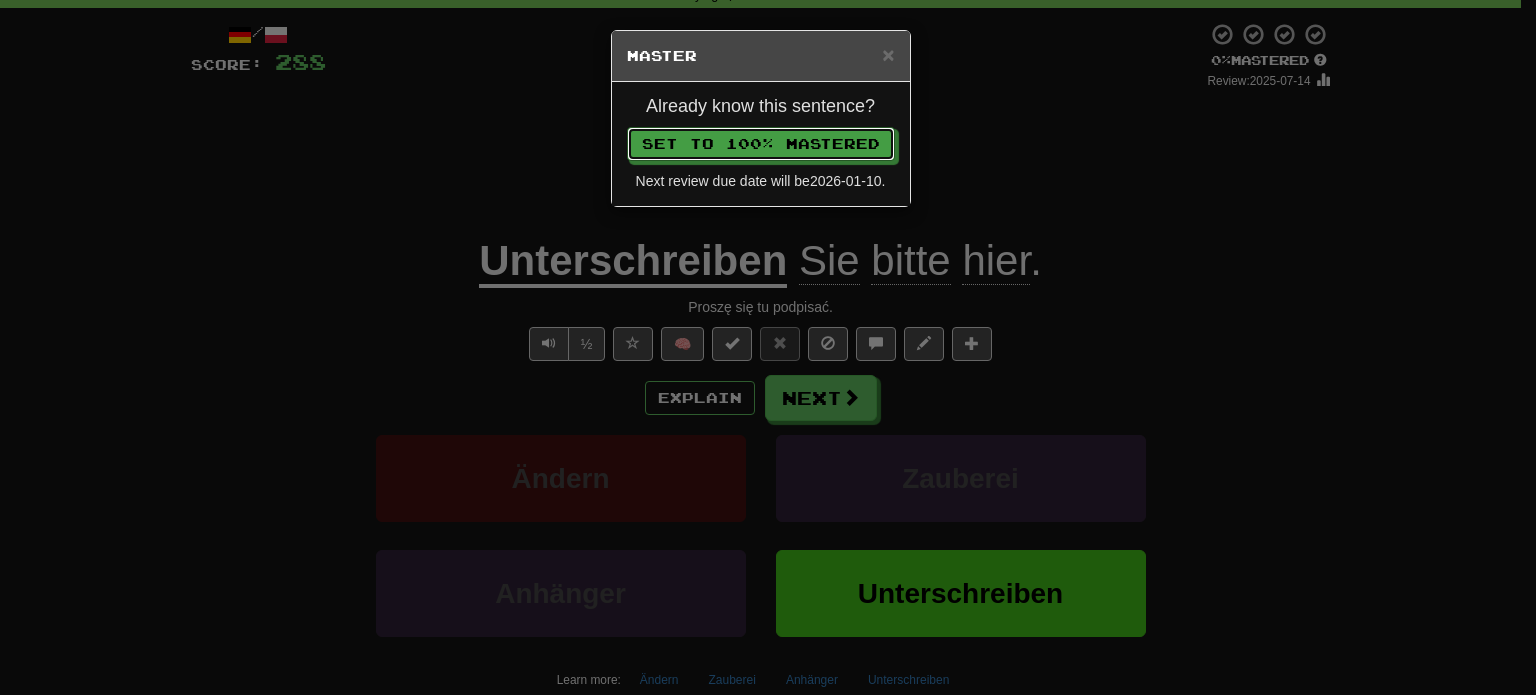 type 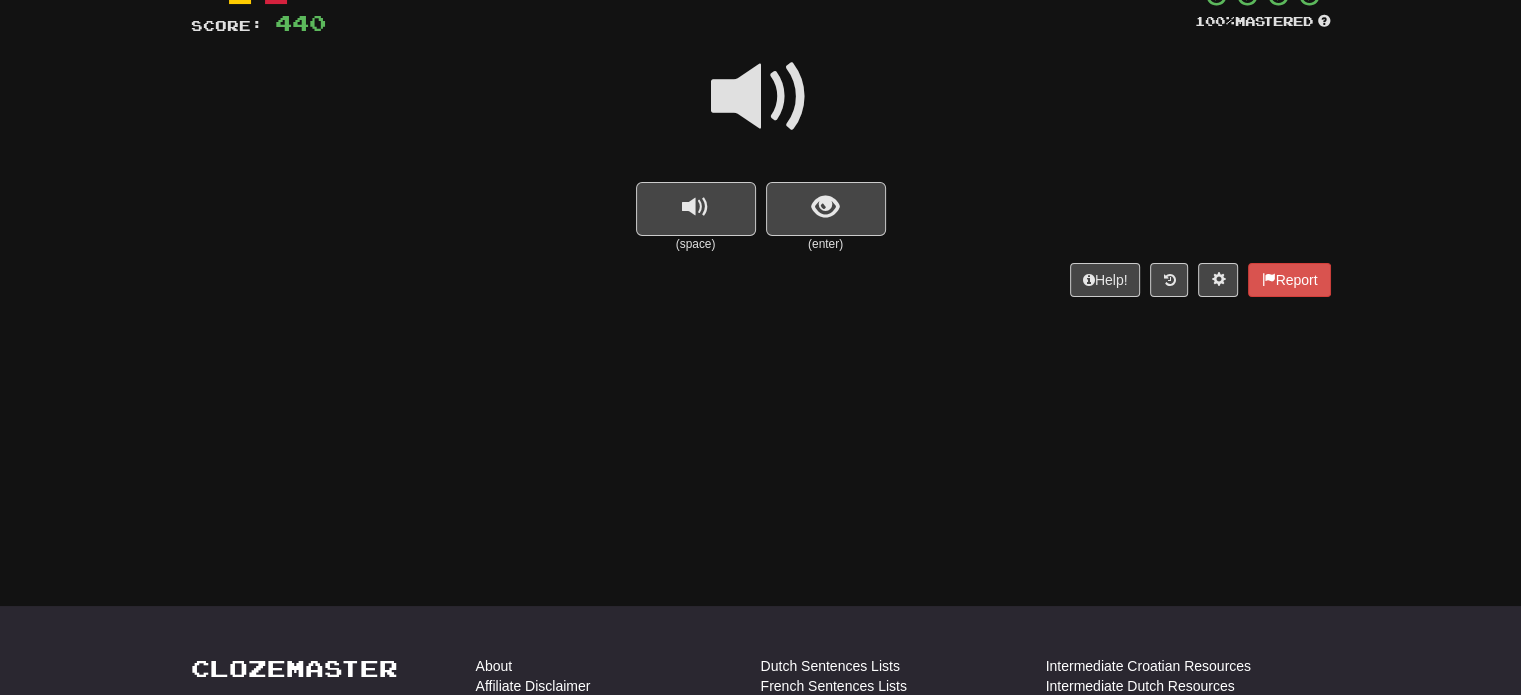 scroll, scrollTop: 108, scrollLeft: 0, axis: vertical 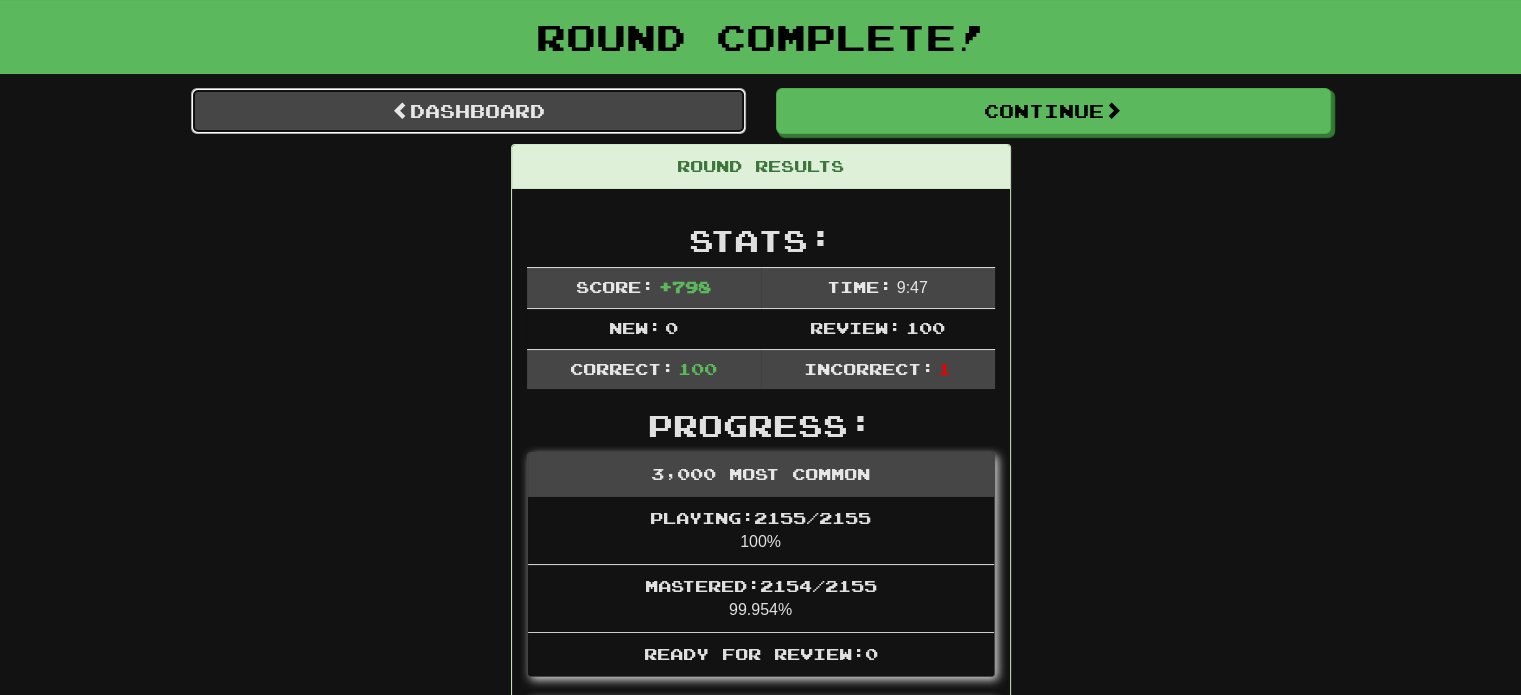 click on "Dashboard" at bounding box center [468, 111] 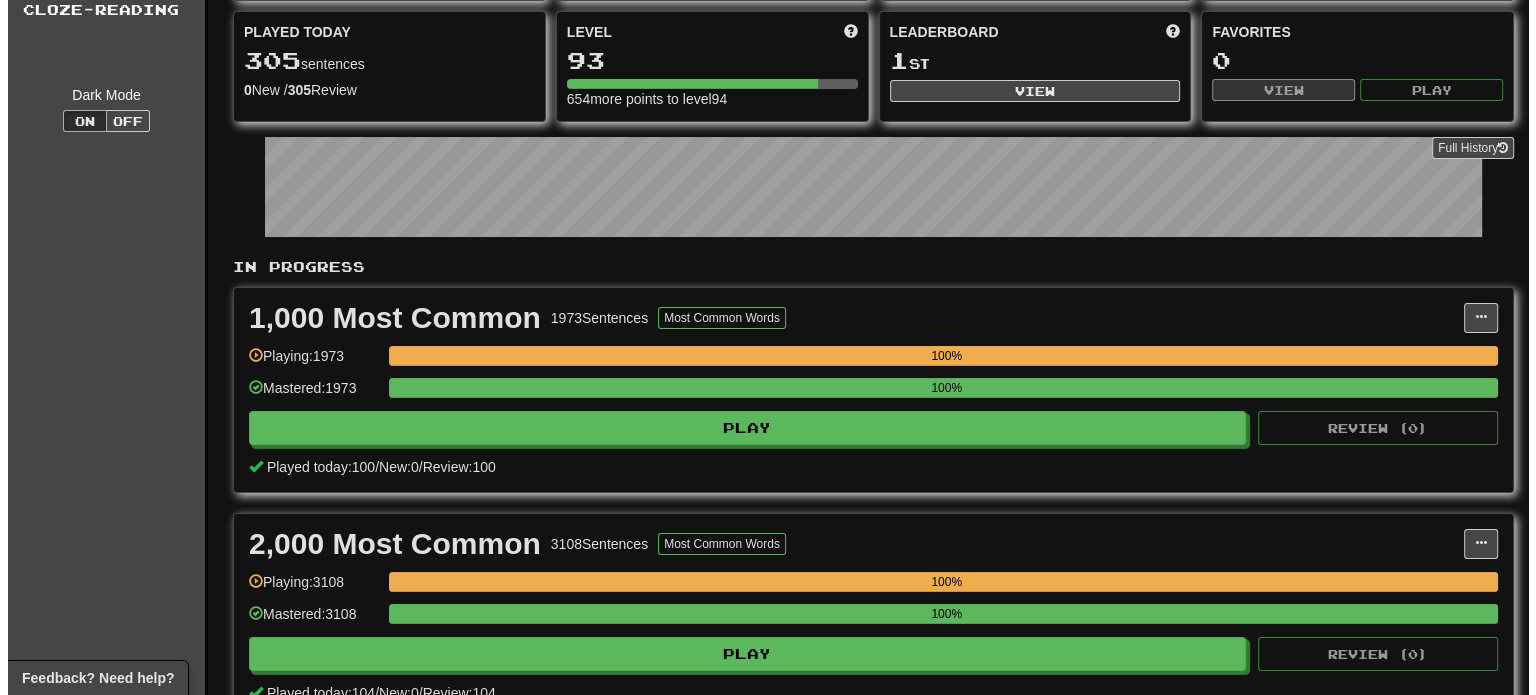 scroll, scrollTop: 700, scrollLeft: 0, axis: vertical 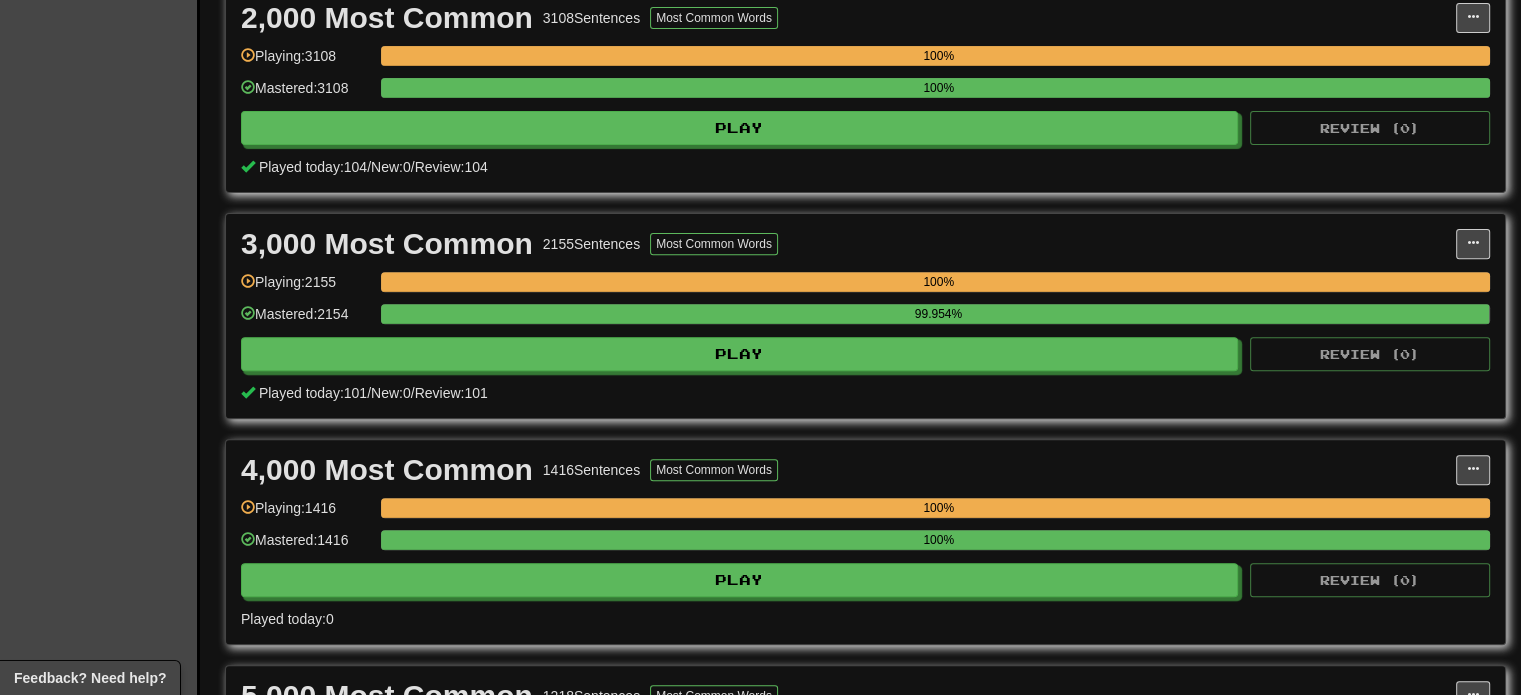 click on "4,000 Most Common 1416  Sentences Most Common Words Manage Sentences Unpin from Dashboard  Playing:  1416 100%  Mastered:  1416 100% Play Review ( 0 ) Played today:  0" at bounding box center [865, 542] 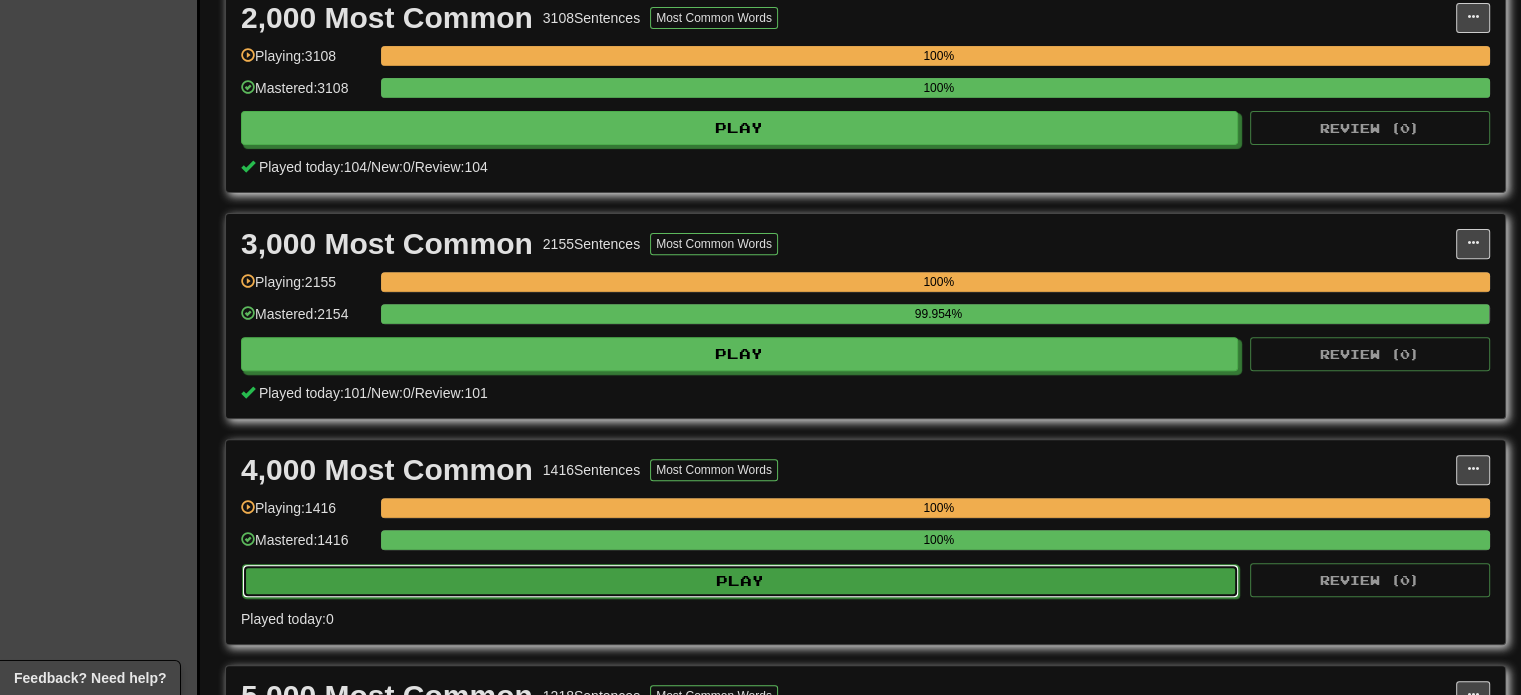 click on "Play" at bounding box center [740, 581] 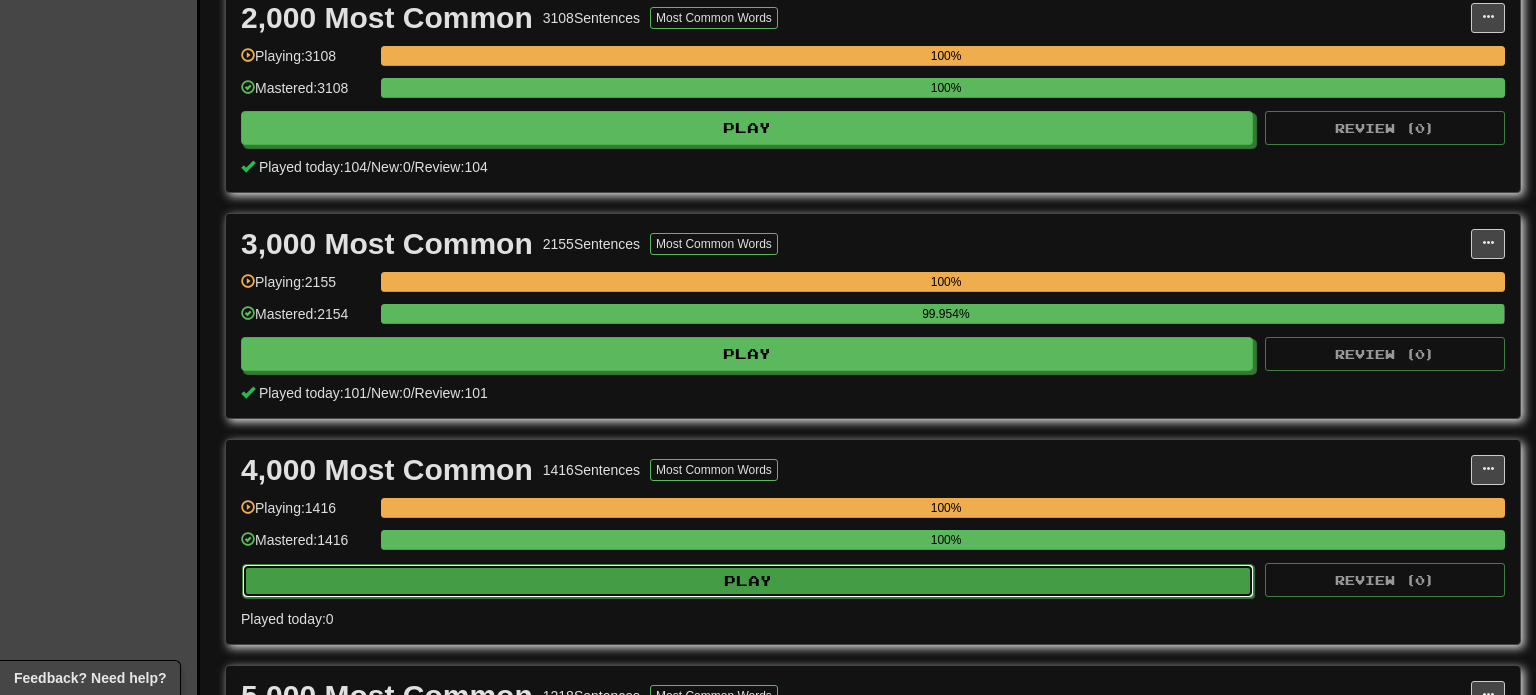 select on "***" 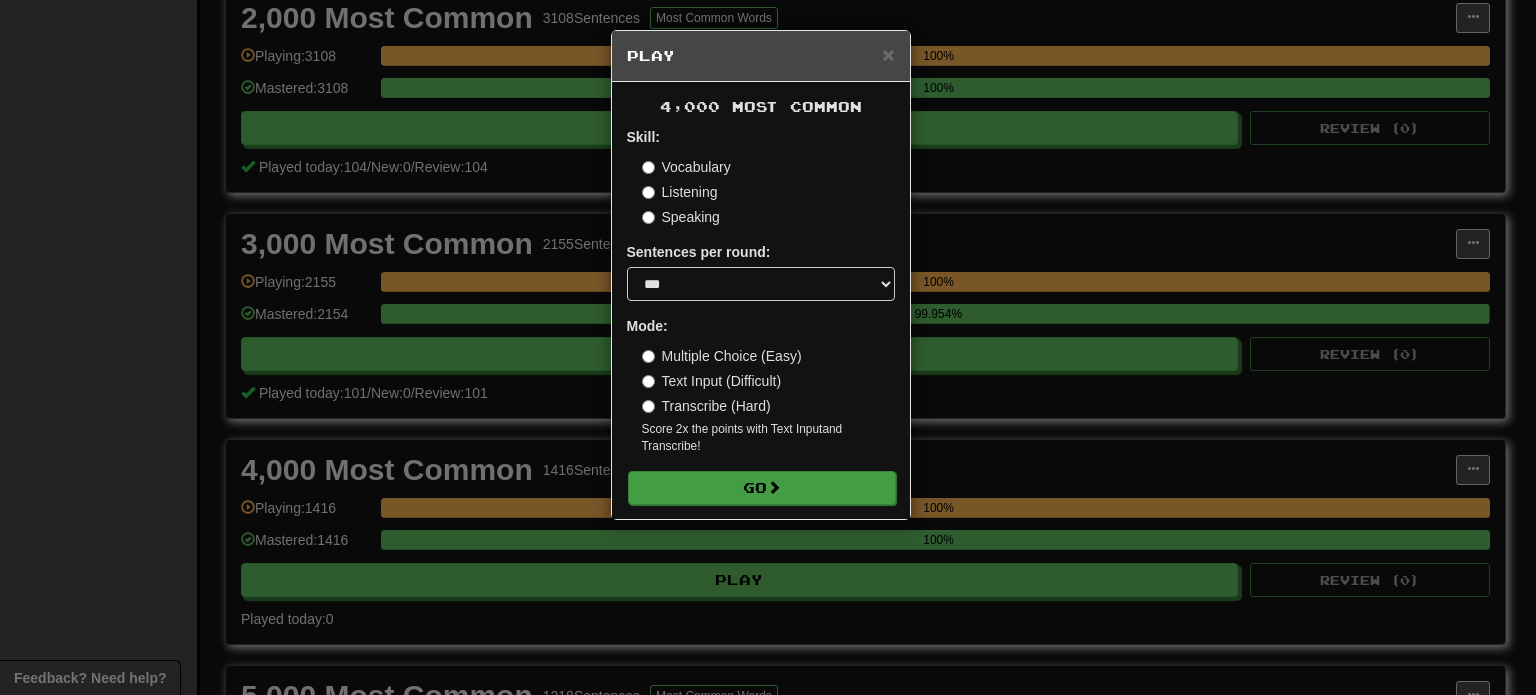drag, startPoint x: 791, startPoint y: 455, endPoint x: 789, endPoint y: 491, distance: 36.05551 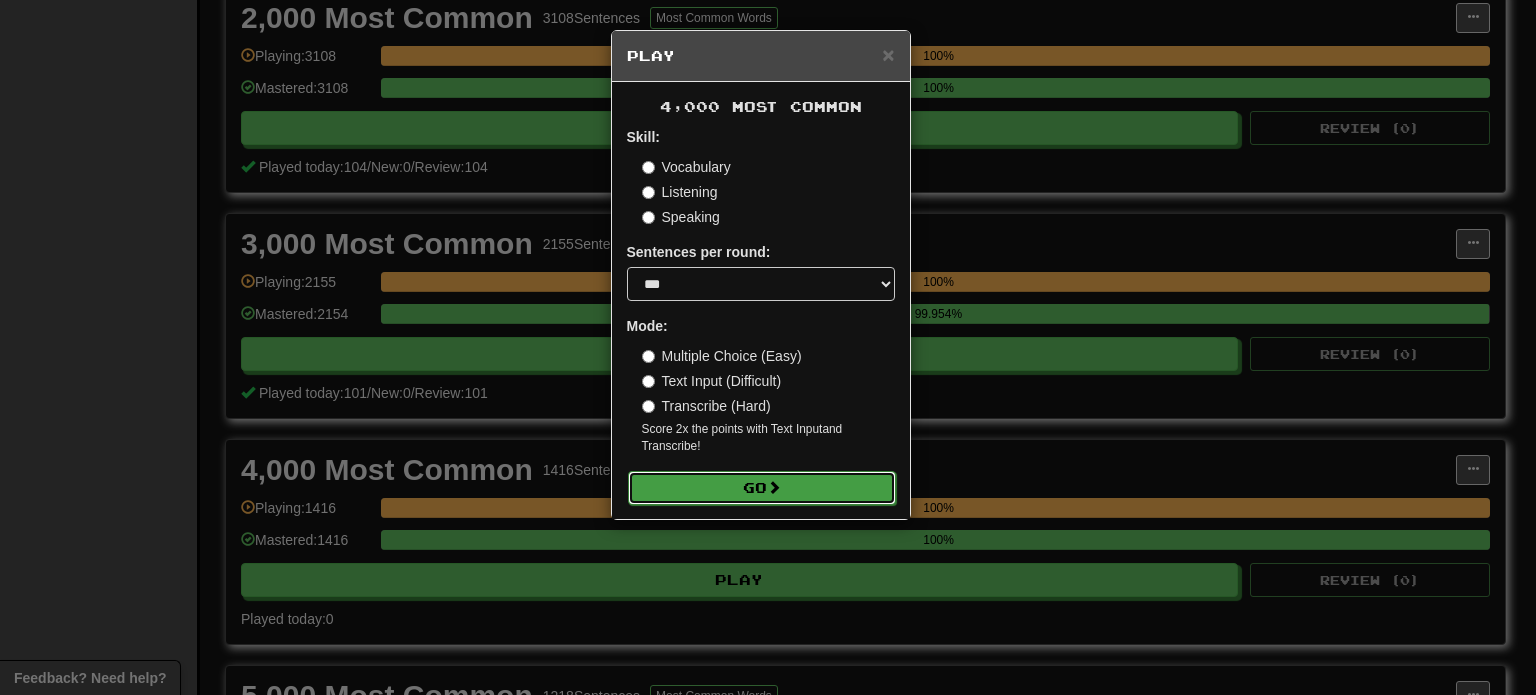 click on "Go" at bounding box center [762, 488] 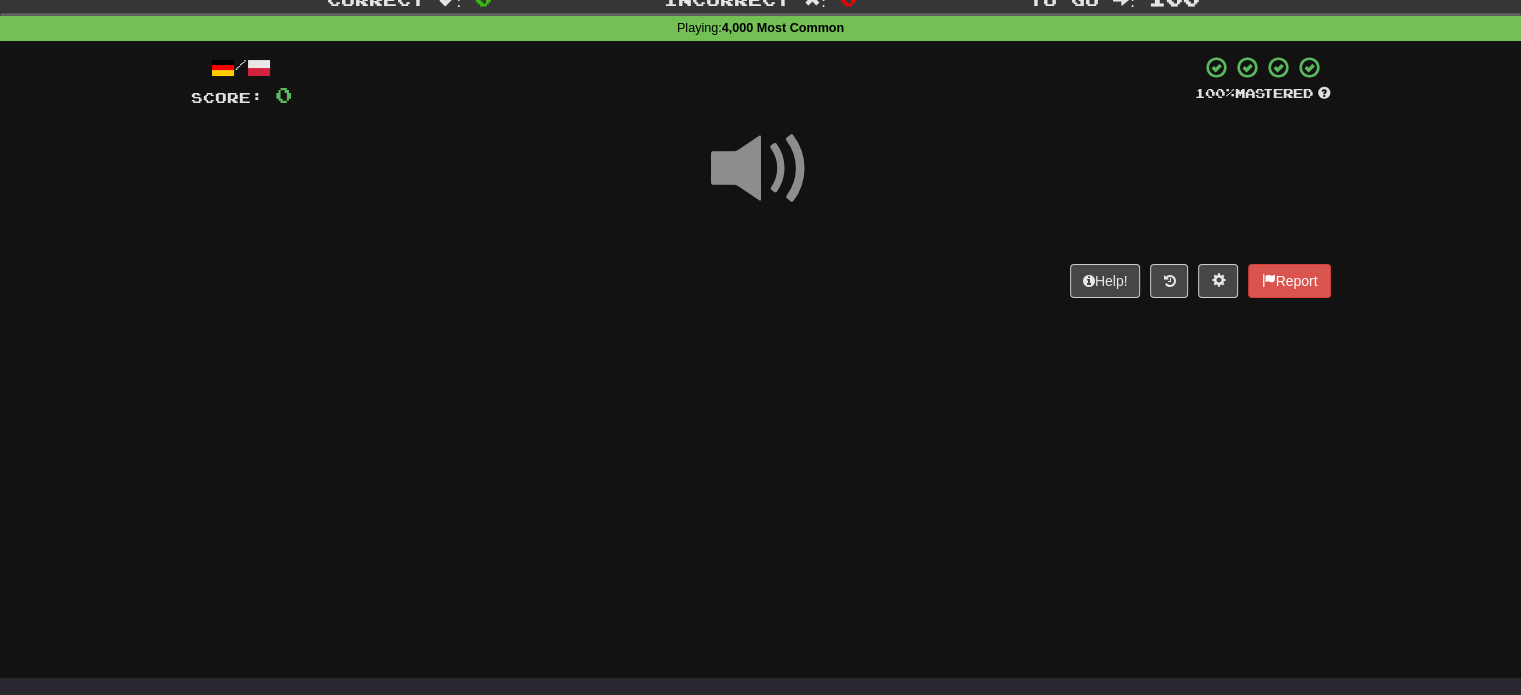 scroll, scrollTop: 100, scrollLeft: 0, axis: vertical 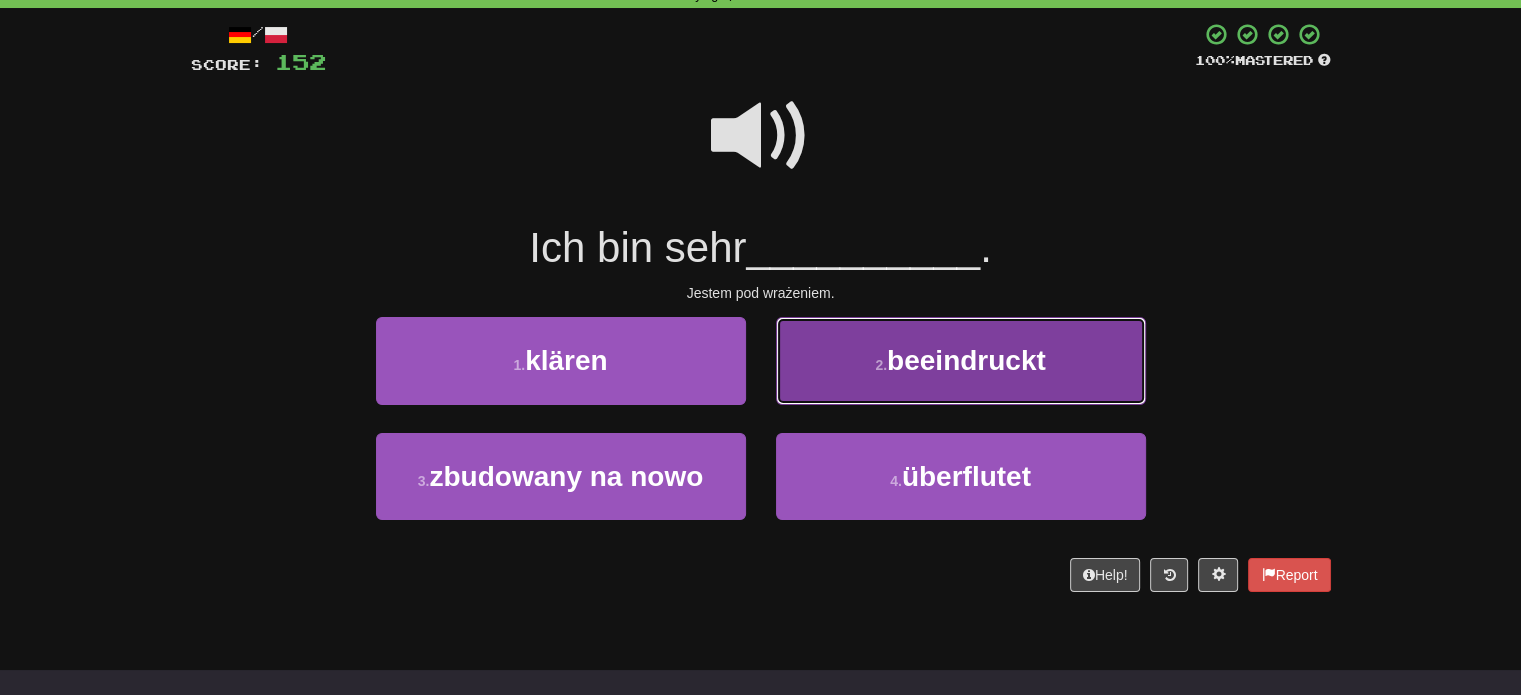 click on "2 .  beeindruckt" at bounding box center [961, 360] 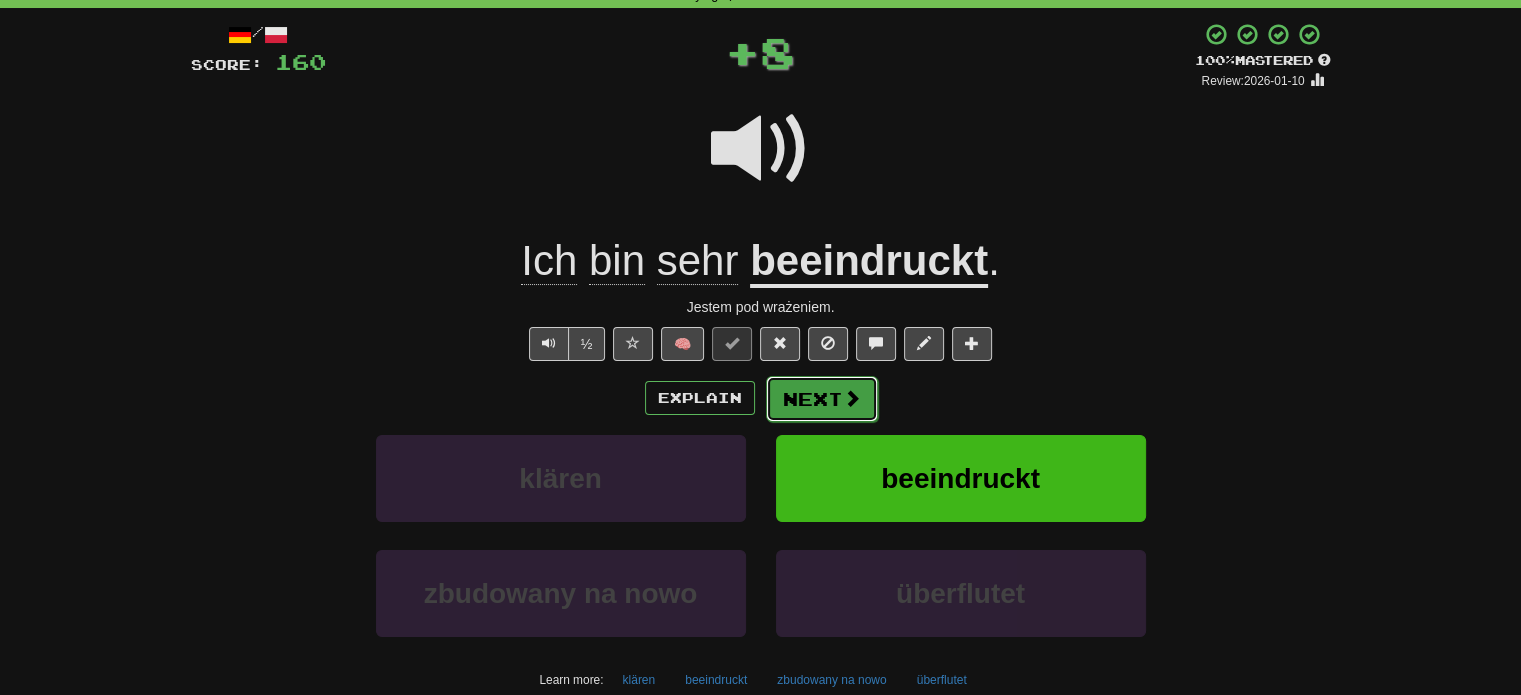 click on "Next" at bounding box center (822, 399) 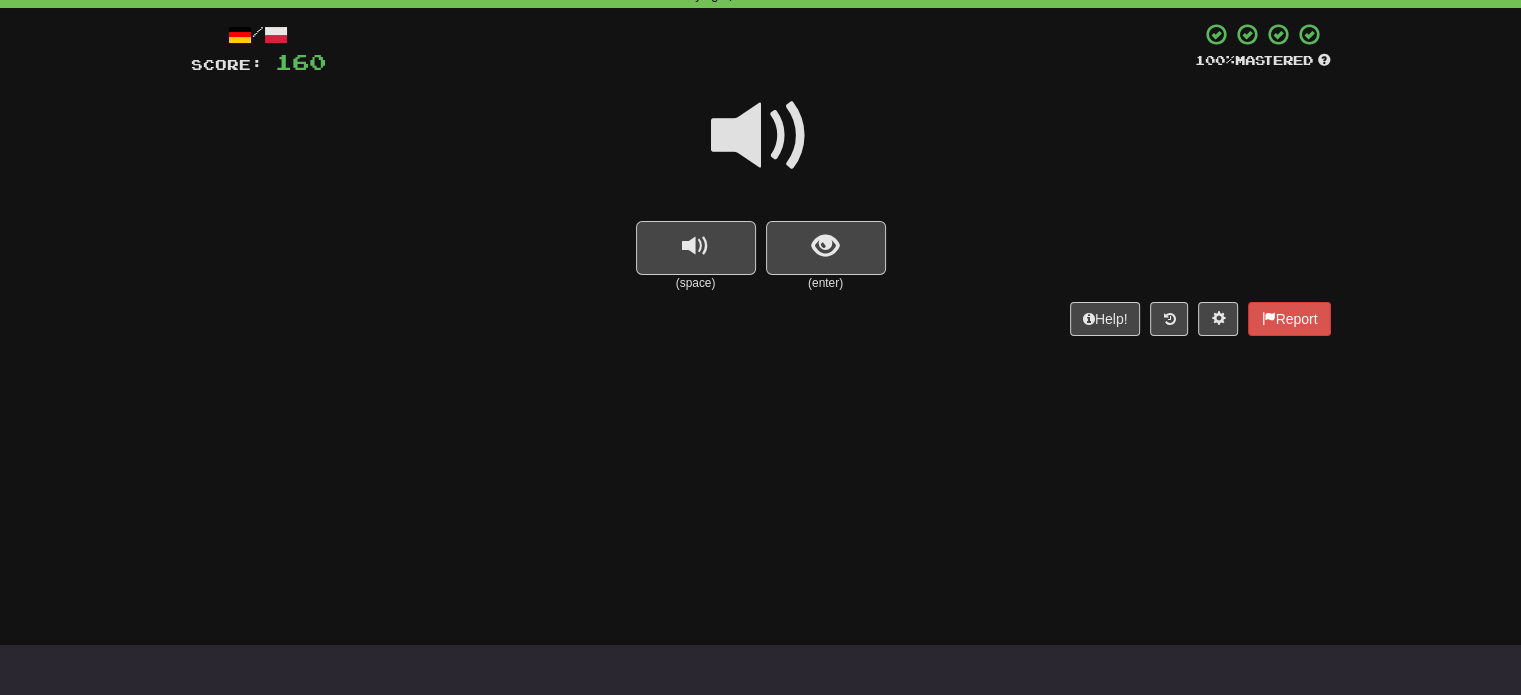 click at bounding box center [761, 149] 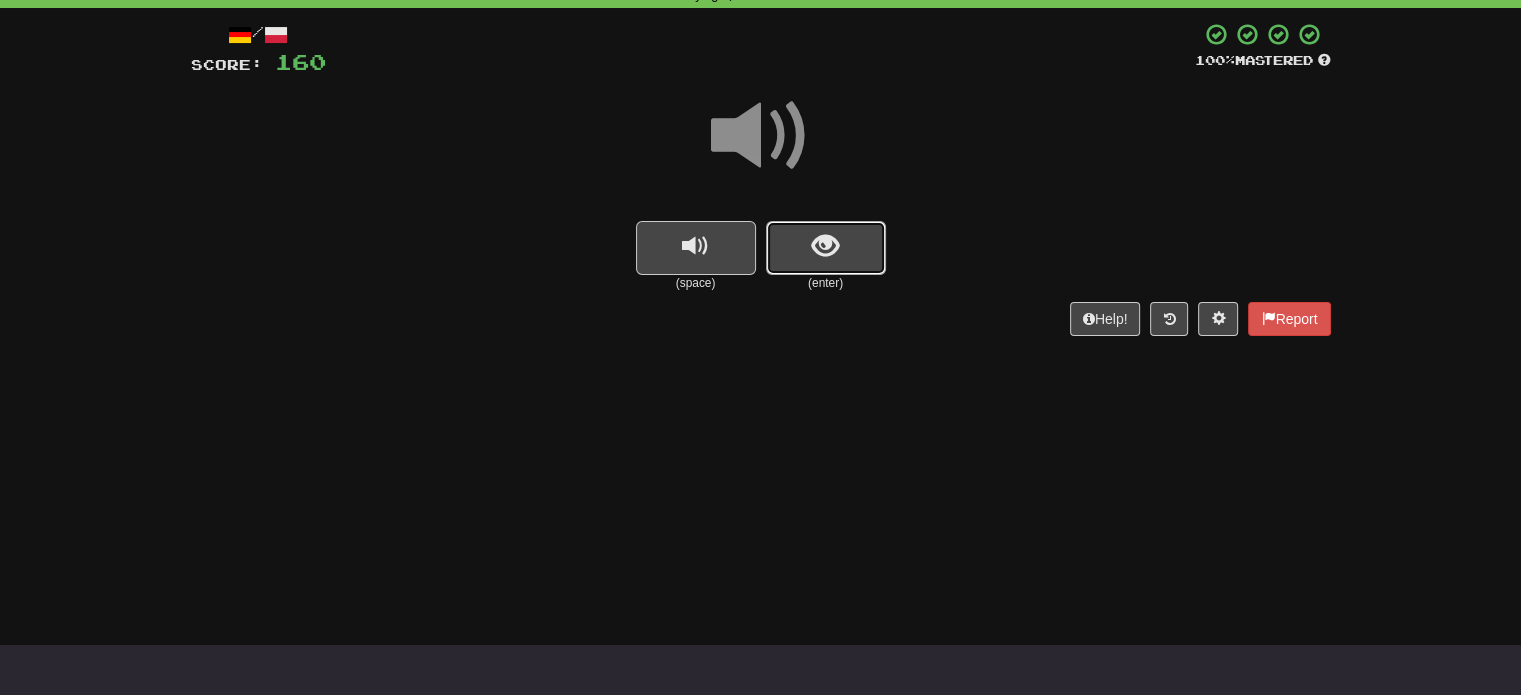 click at bounding box center [826, 248] 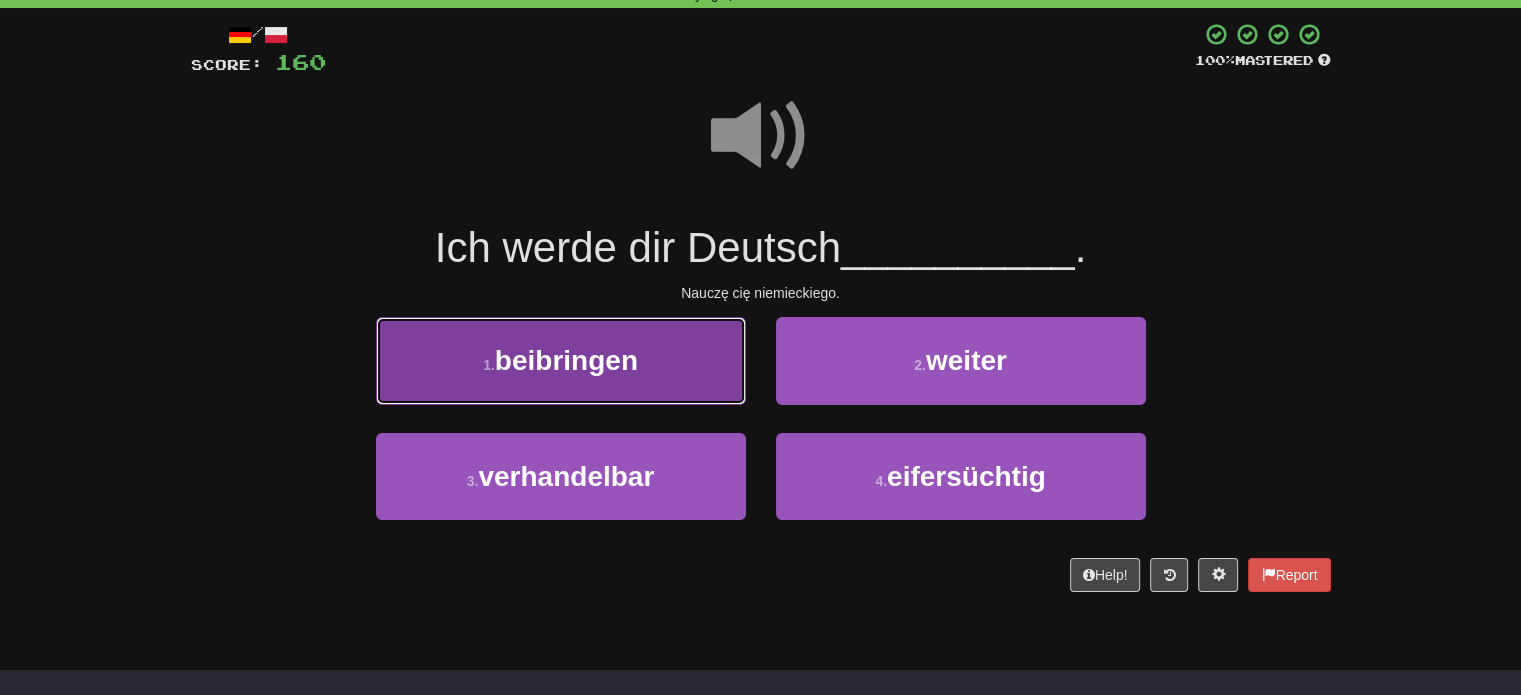click on "1 .  beibringen" at bounding box center (561, 360) 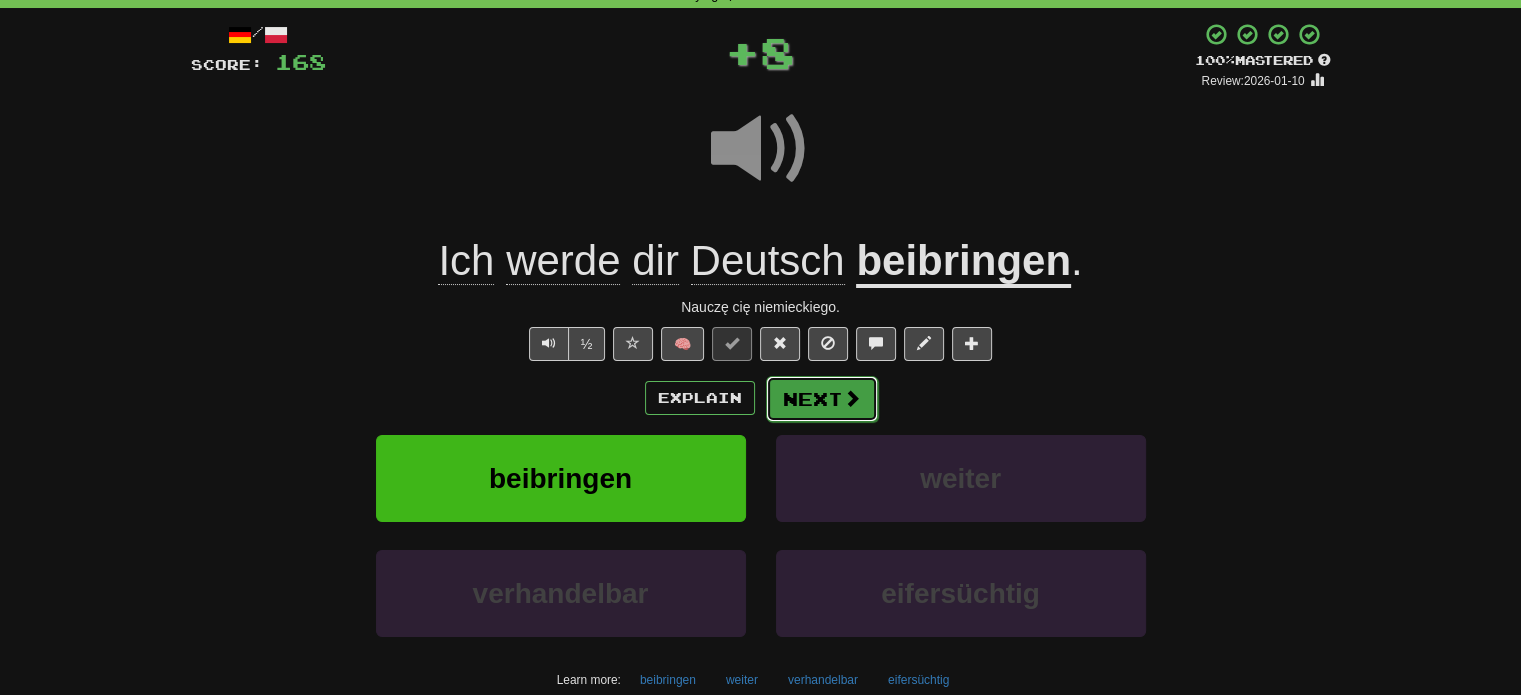 click on "Next" at bounding box center (822, 399) 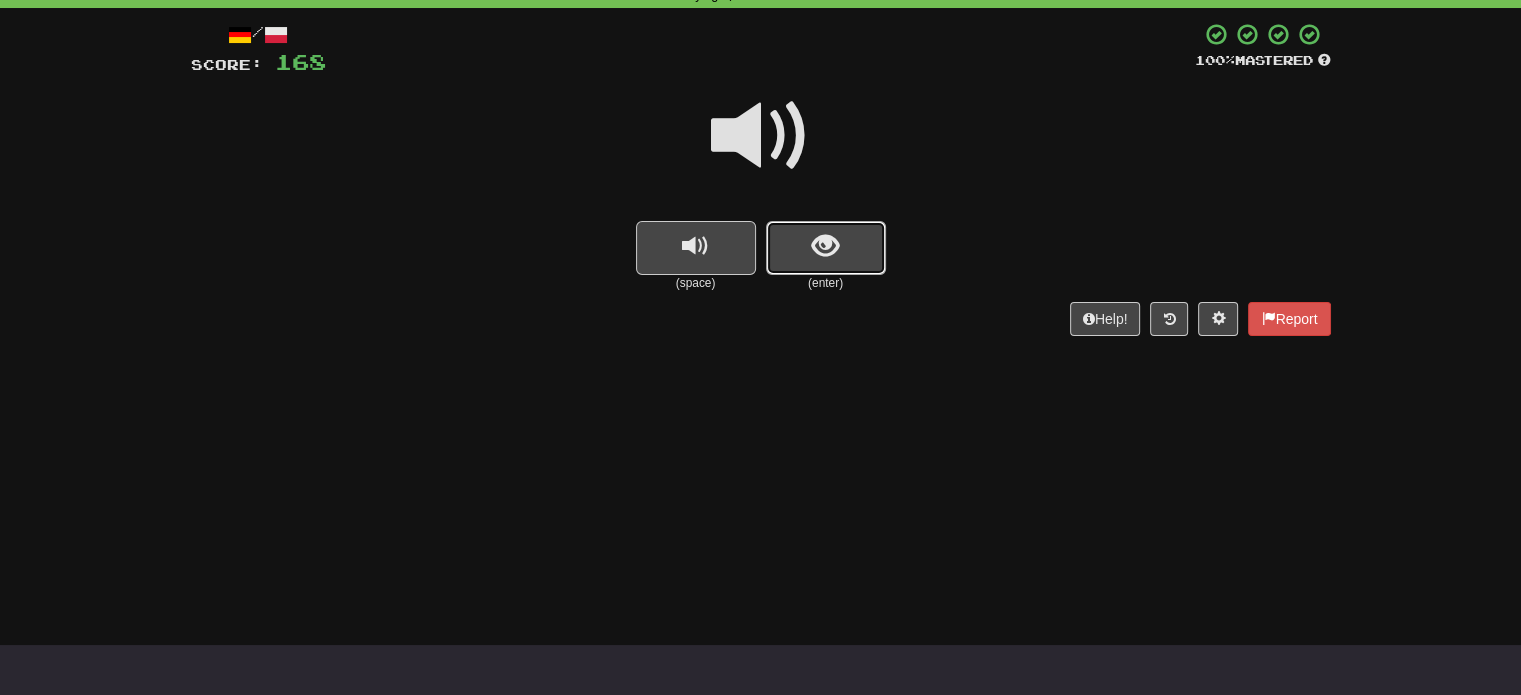 click at bounding box center (826, 248) 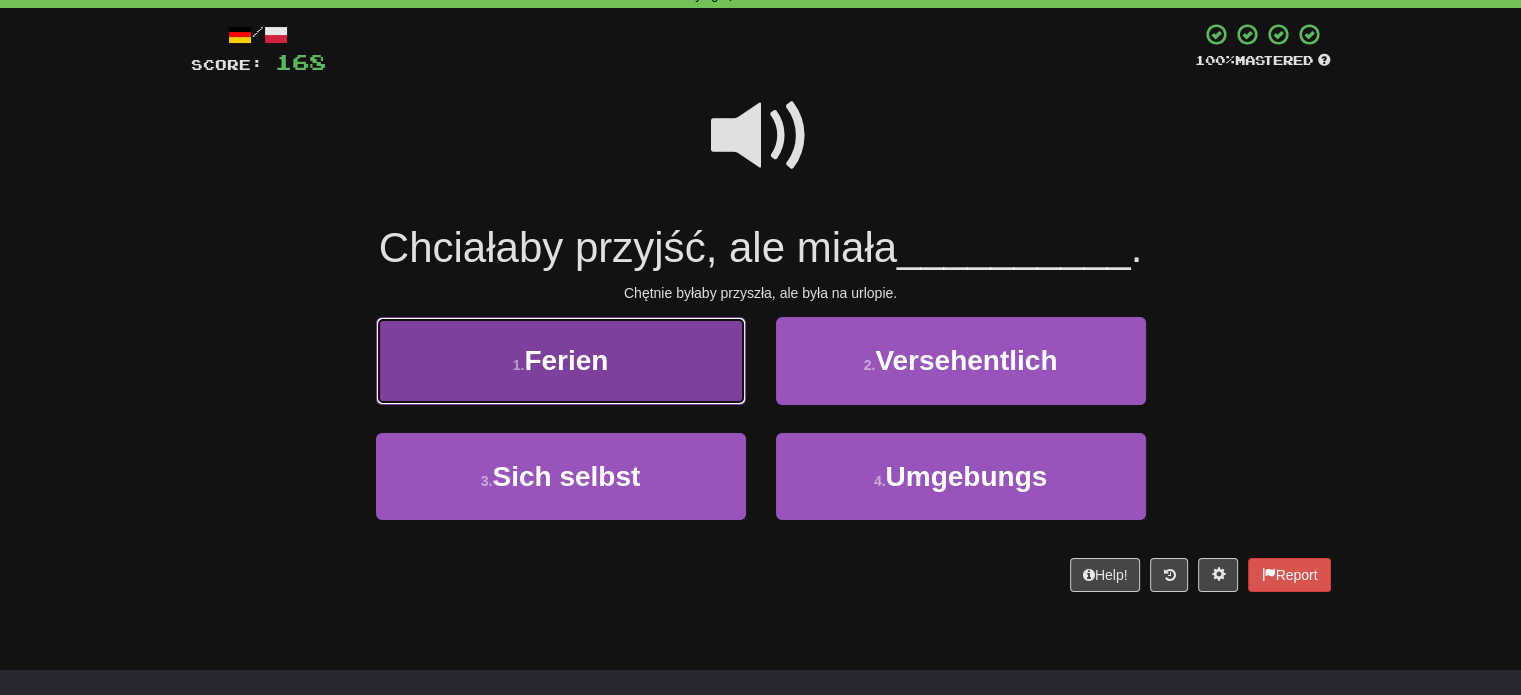 click on "1 .  Ferien" at bounding box center [561, 360] 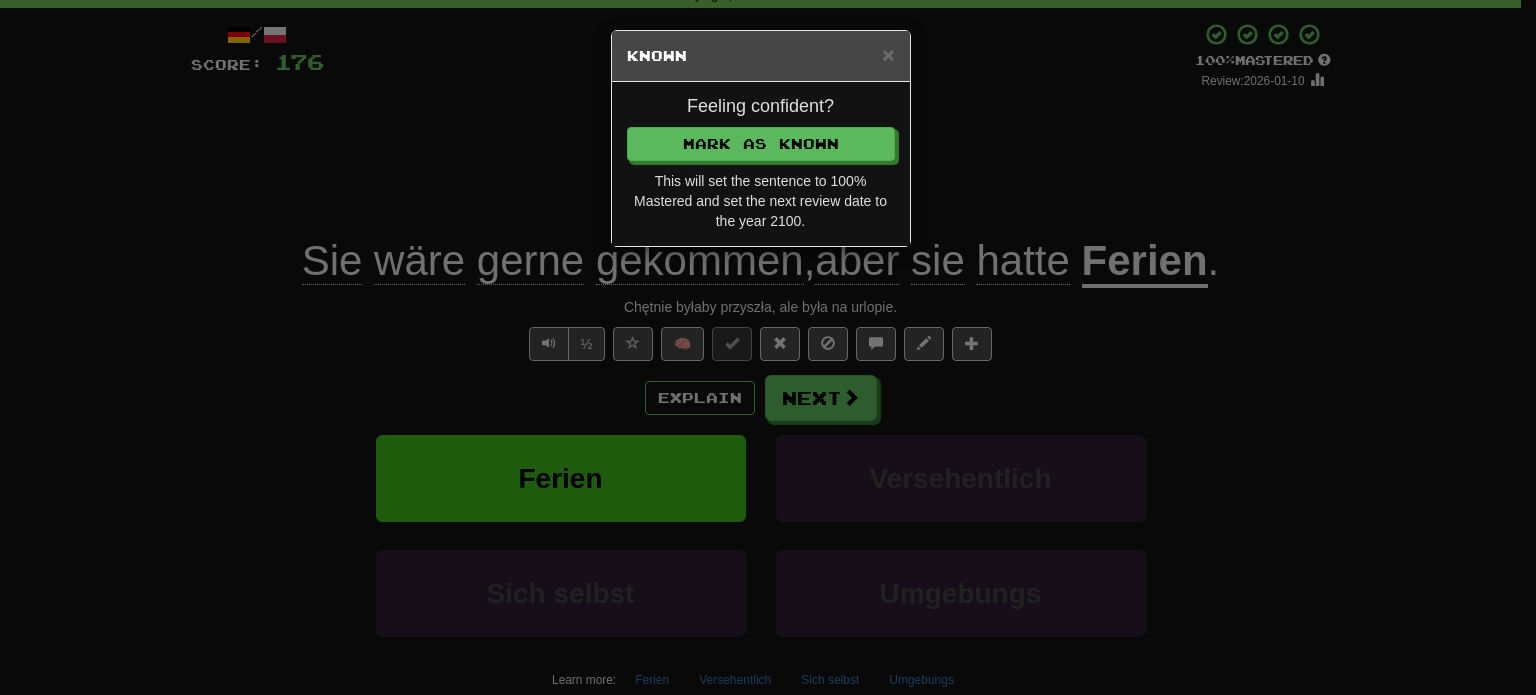 click on "× Known Feeling confident? Mark as Known This will set the sentence to 100% Mastered and set the next review date to the year 2100." at bounding box center [768, 347] 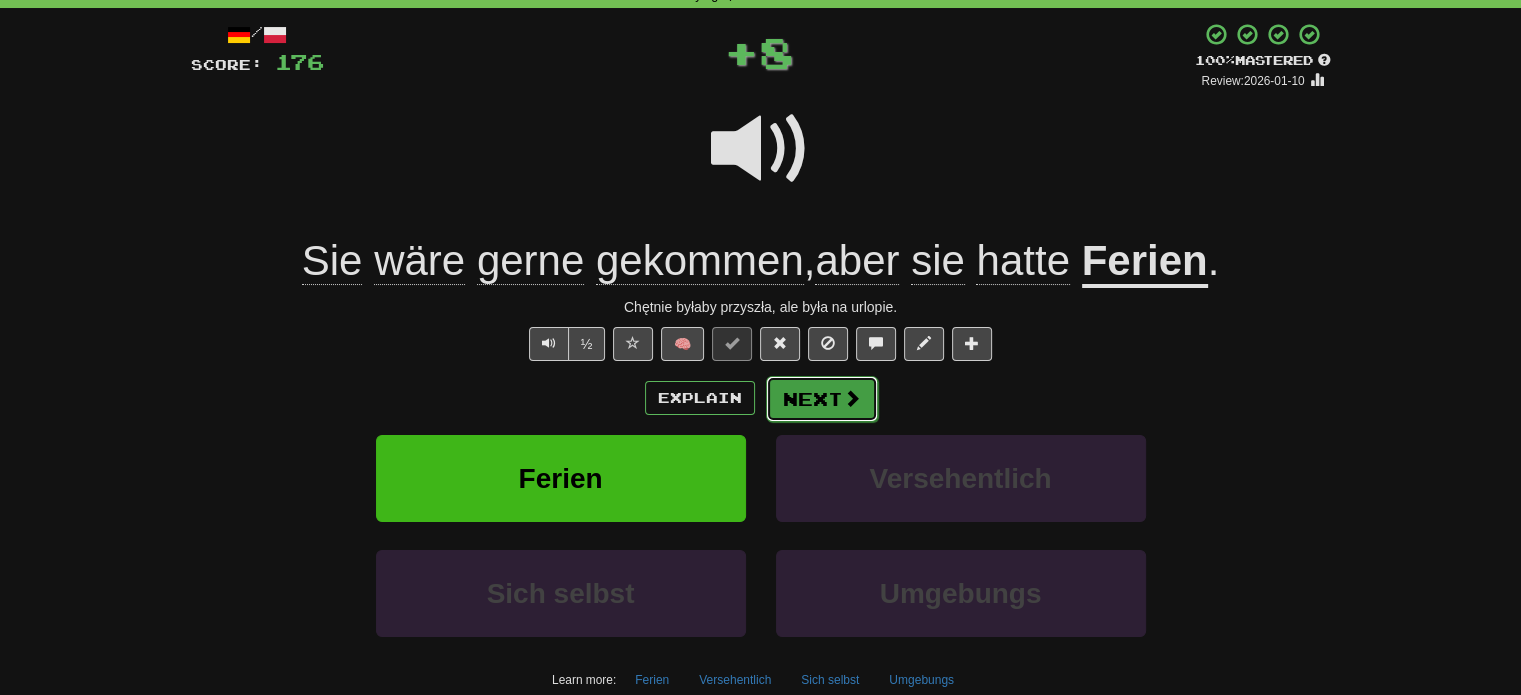 click on "Next" at bounding box center (822, 399) 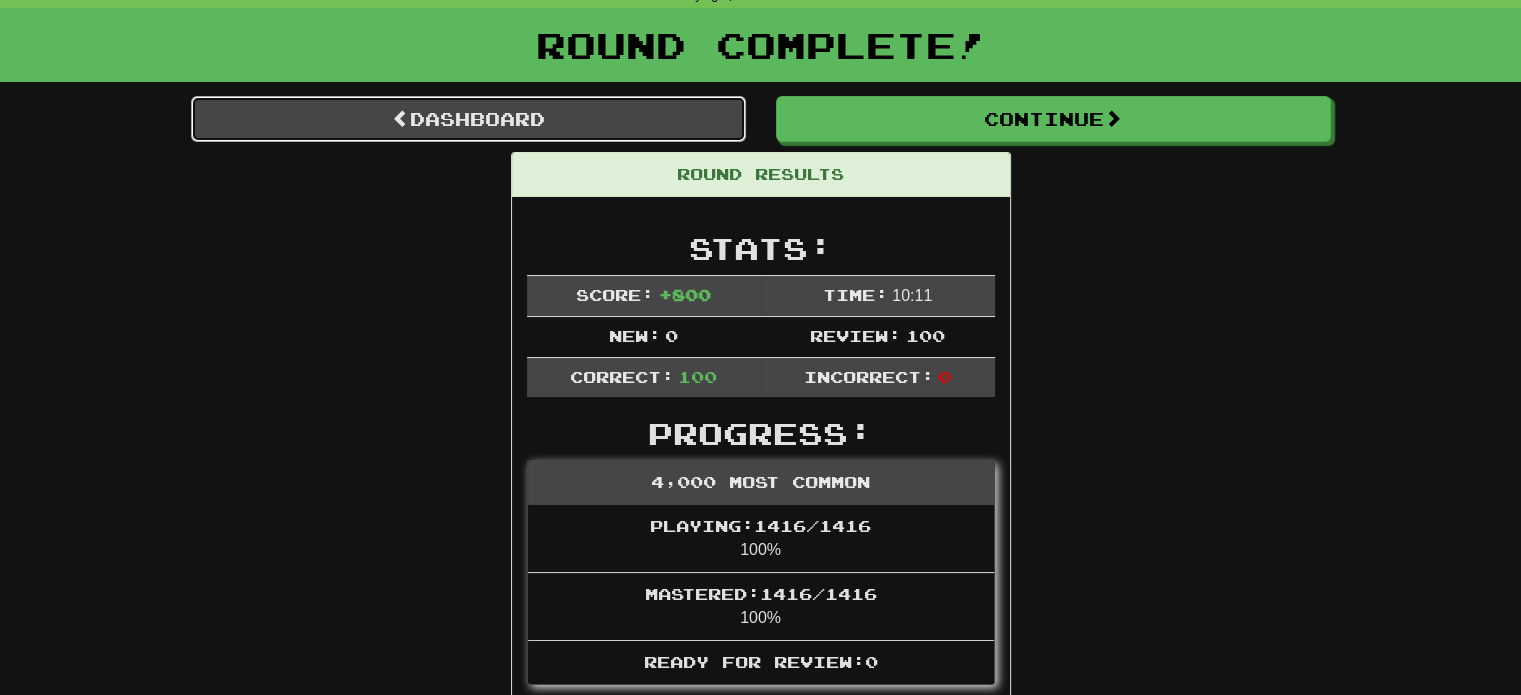 click on "Dashboard" at bounding box center (468, 119) 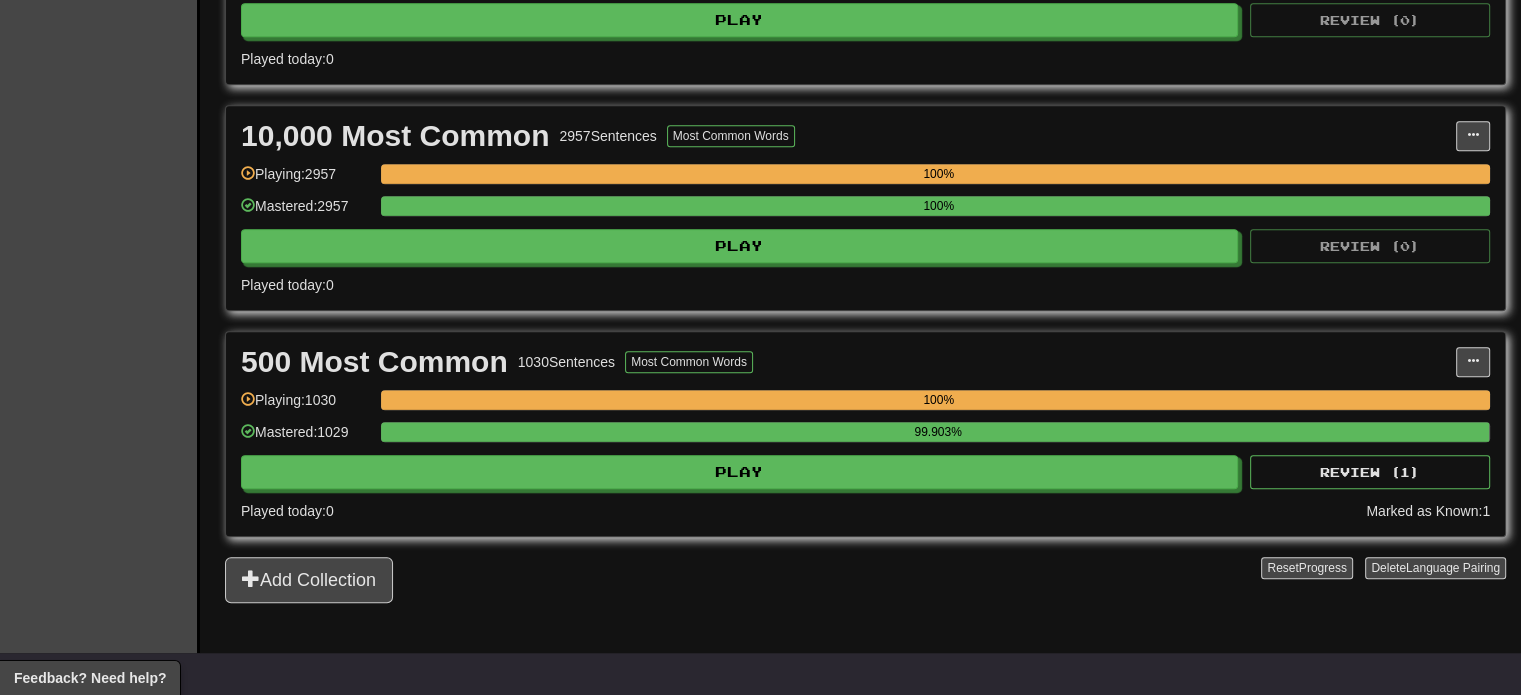 scroll, scrollTop: 1500, scrollLeft: 0, axis: vertical 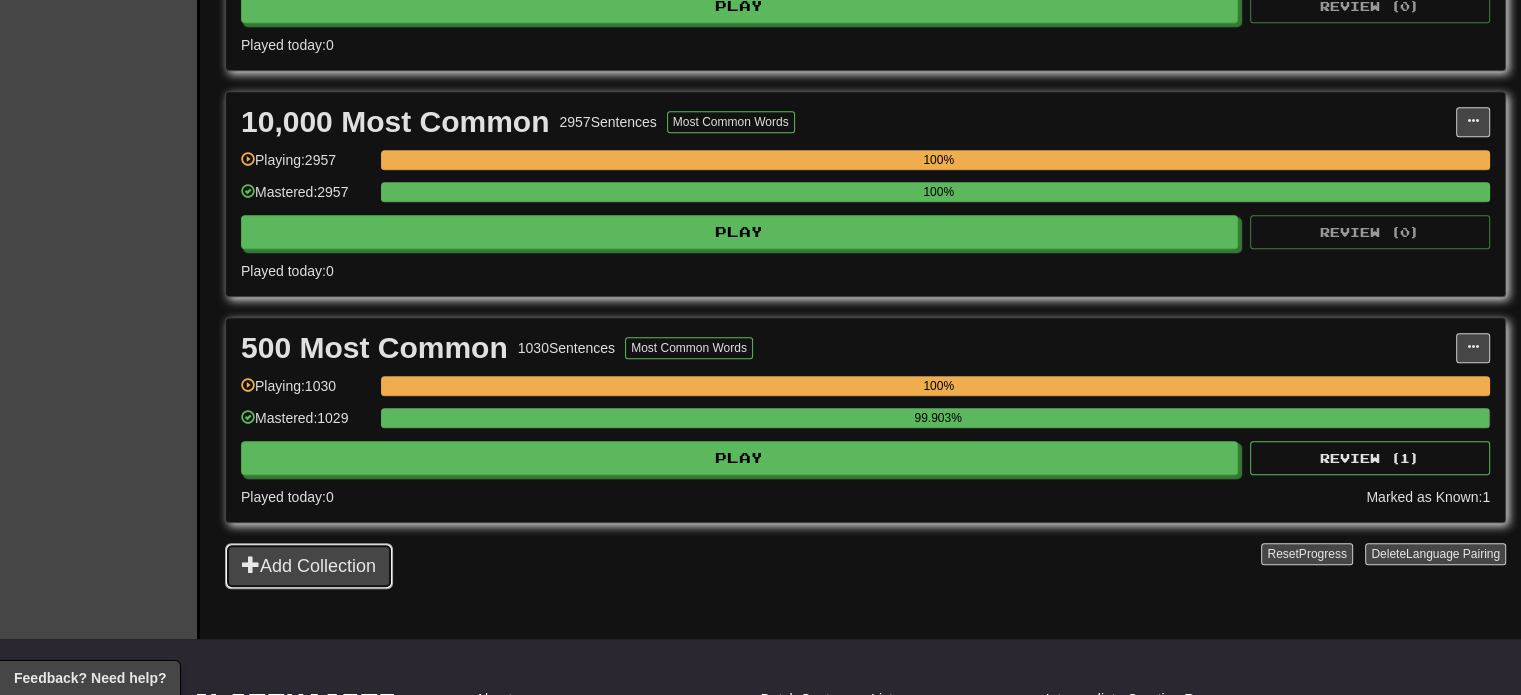 click on "Add Collection" at bounding box center [309, 566] 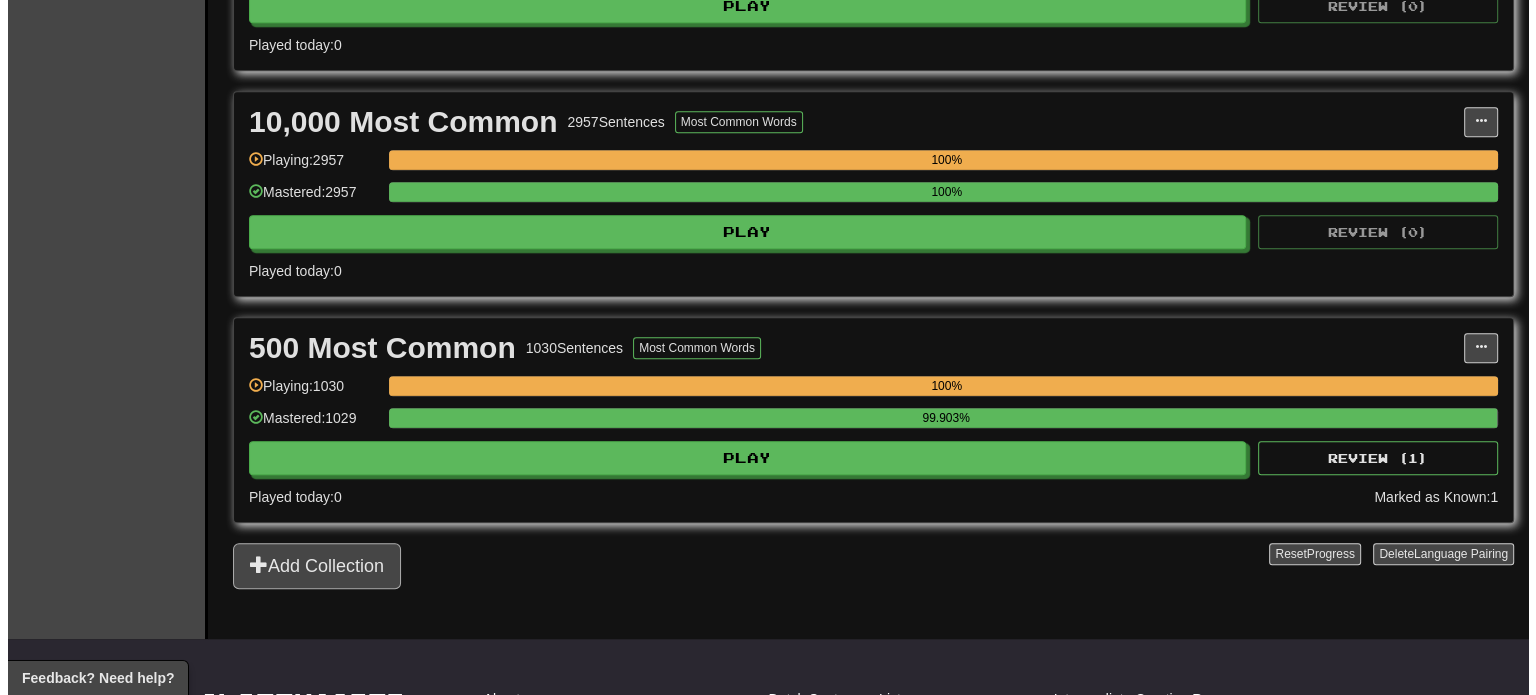 scroll, scrollTop: 0, scrollLeft: 0, axis: both 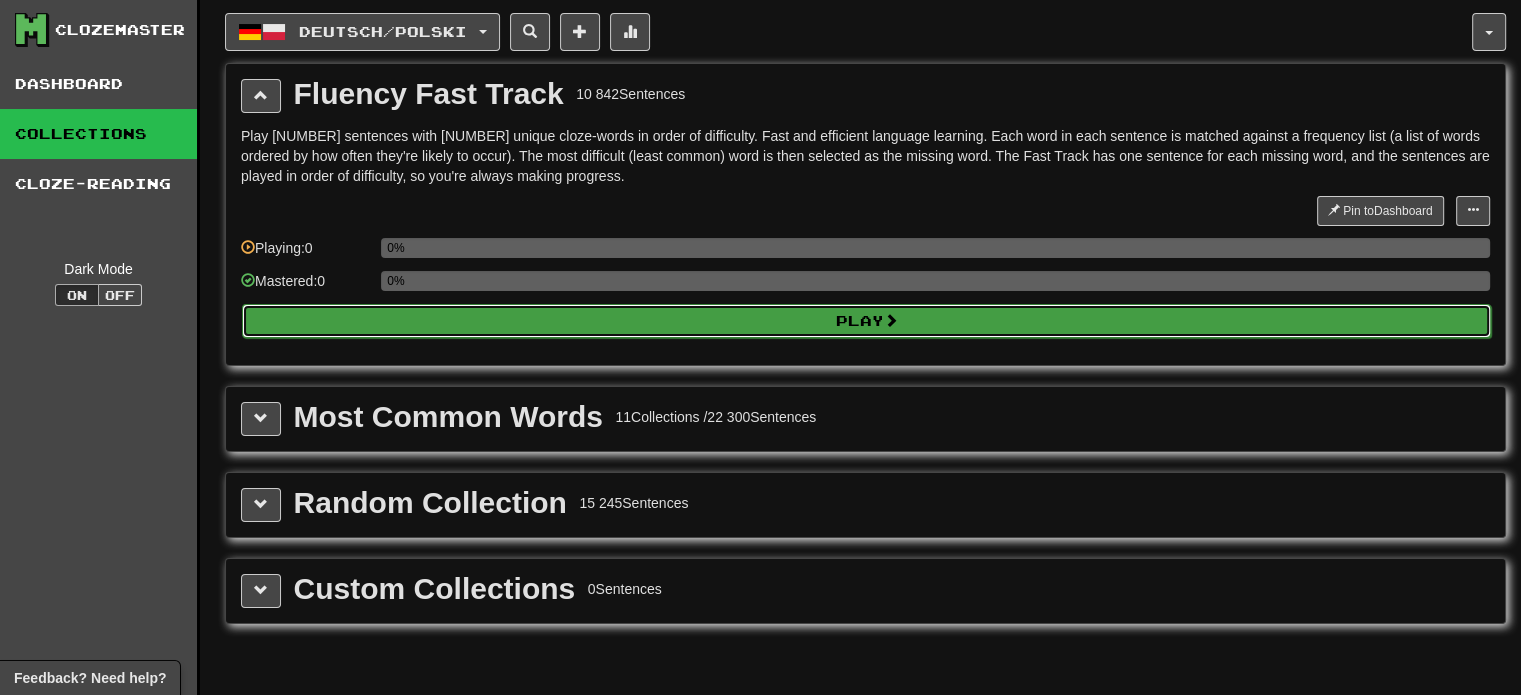 click on "Play" at bounding box center [866, 321] 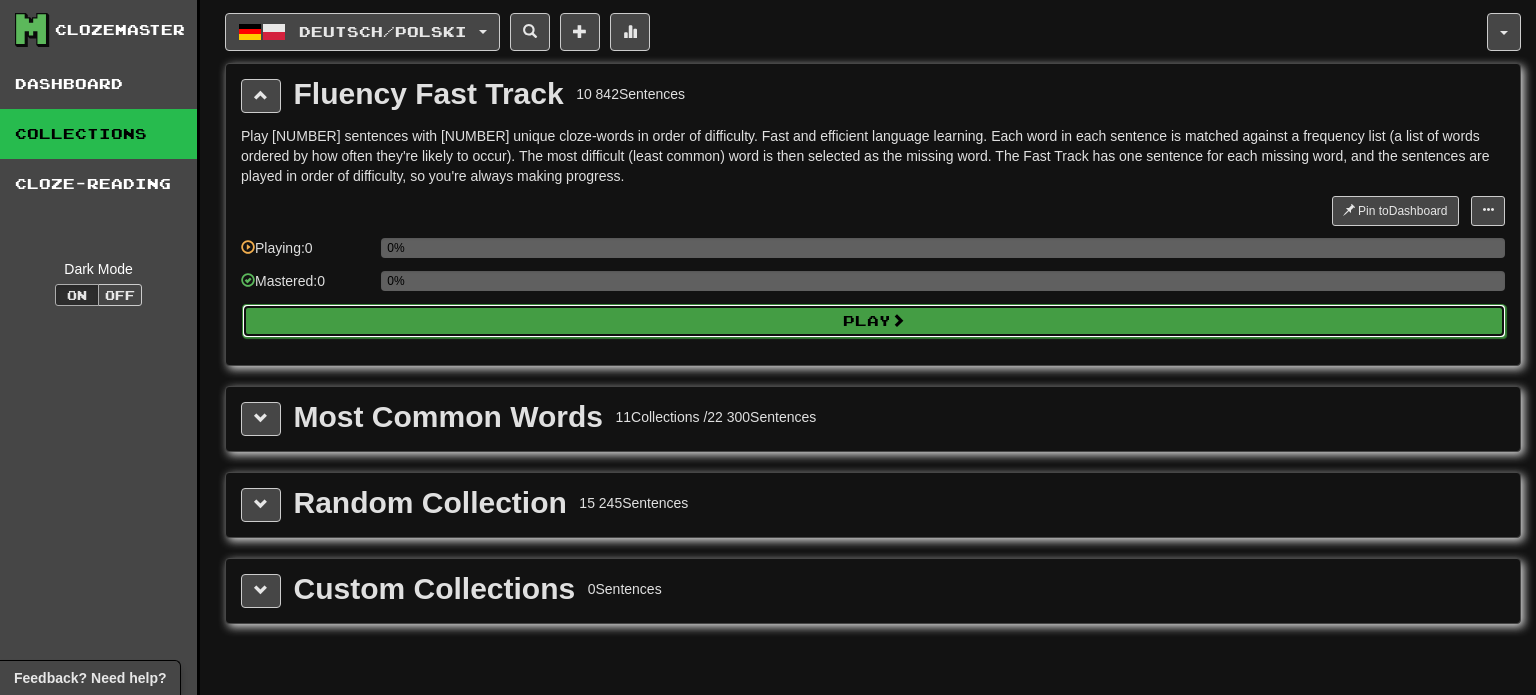 select on "***" 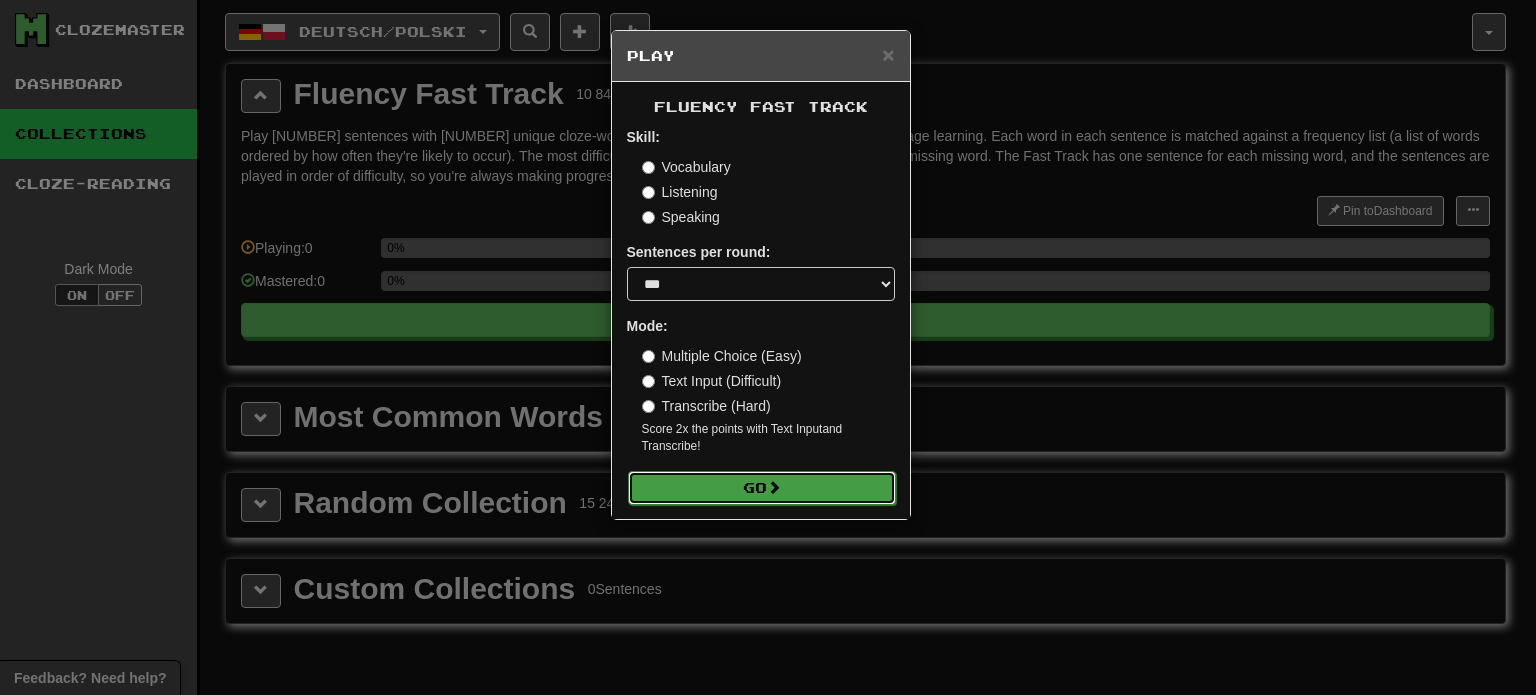 click on "Go" at bounding box center [762, 488] 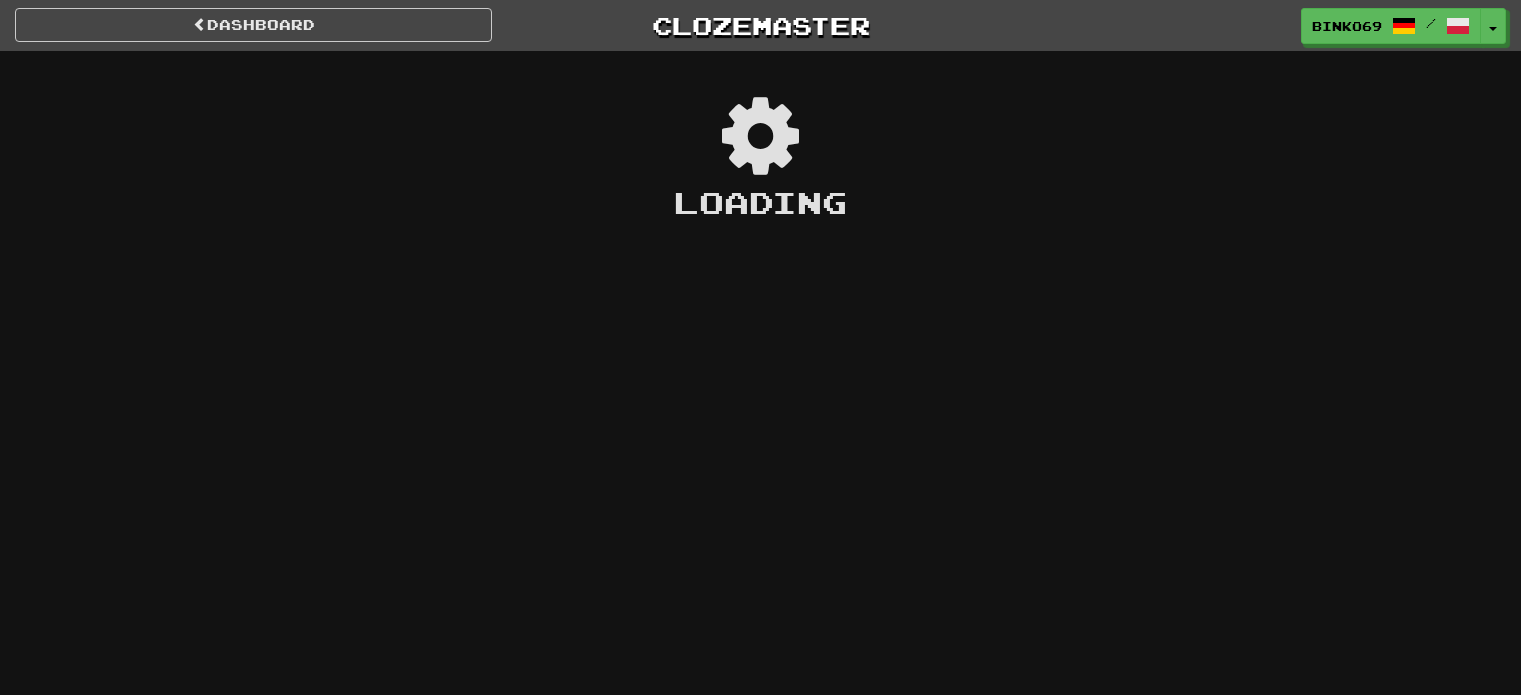 scroll, scrollTop: 0, scrollLeft: 0, axis: both 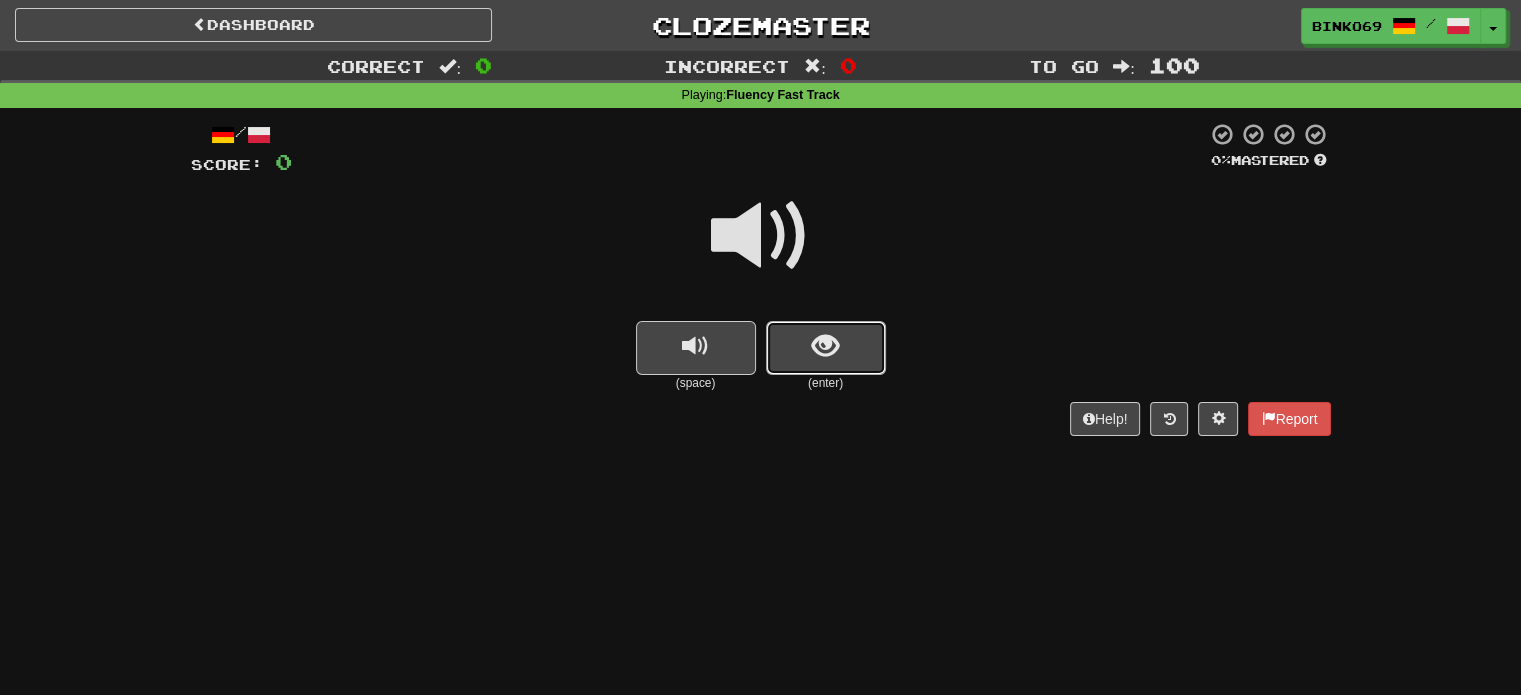 click at bounding box center (826, 348) 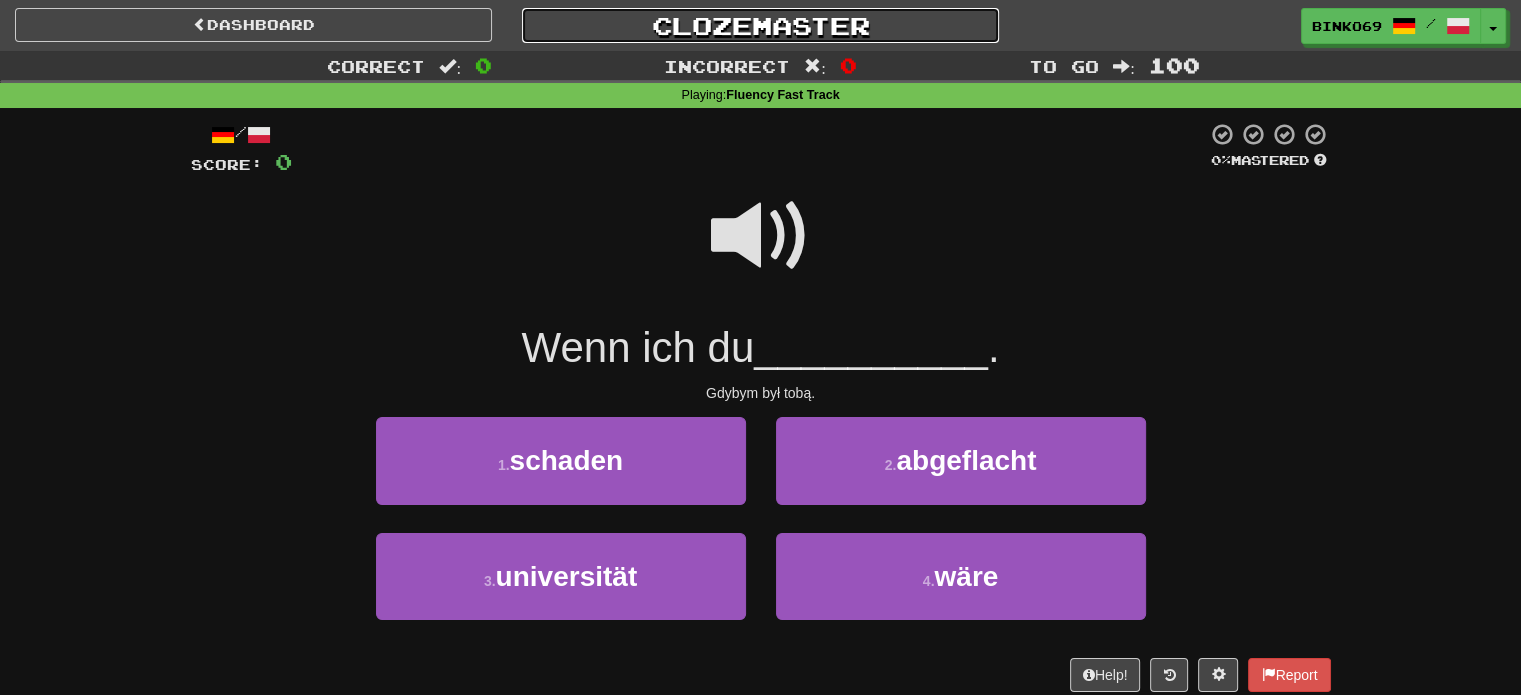 click on "Clozemaster" at bounding box center (760, 25) 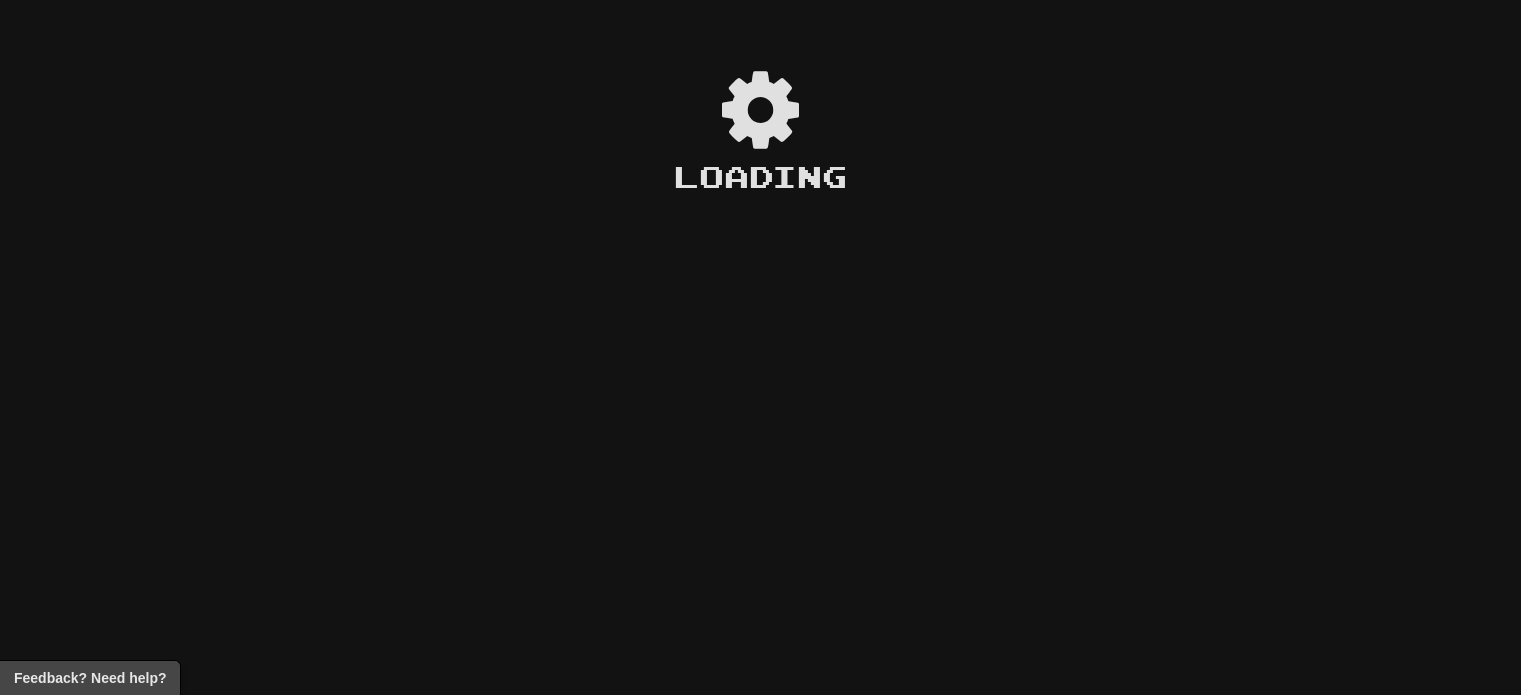scroll, scrollTop: 0, scrollLeft: 0, axis: both 